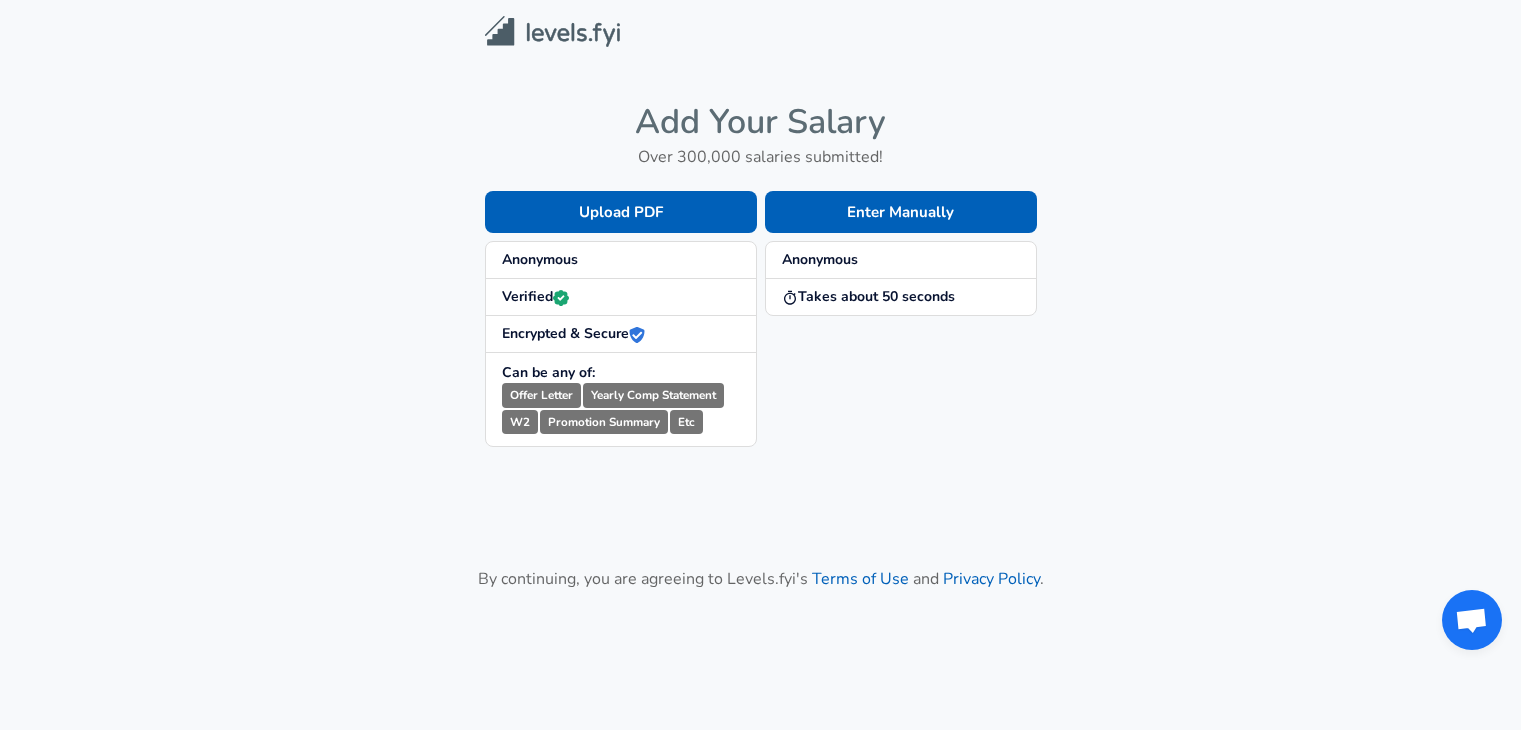 scroll, scrollTop: 0, scrollLeft: 0, axis: both 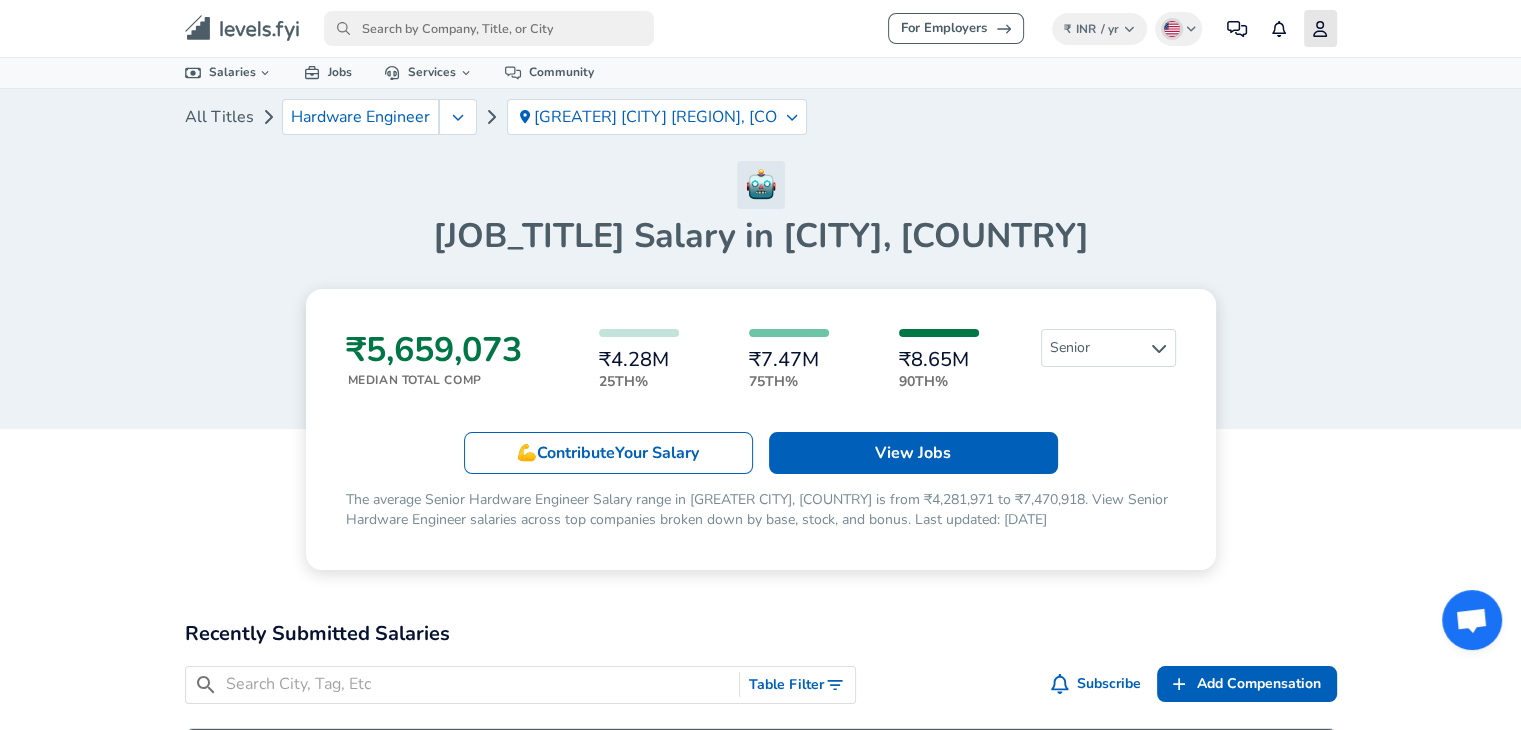 click 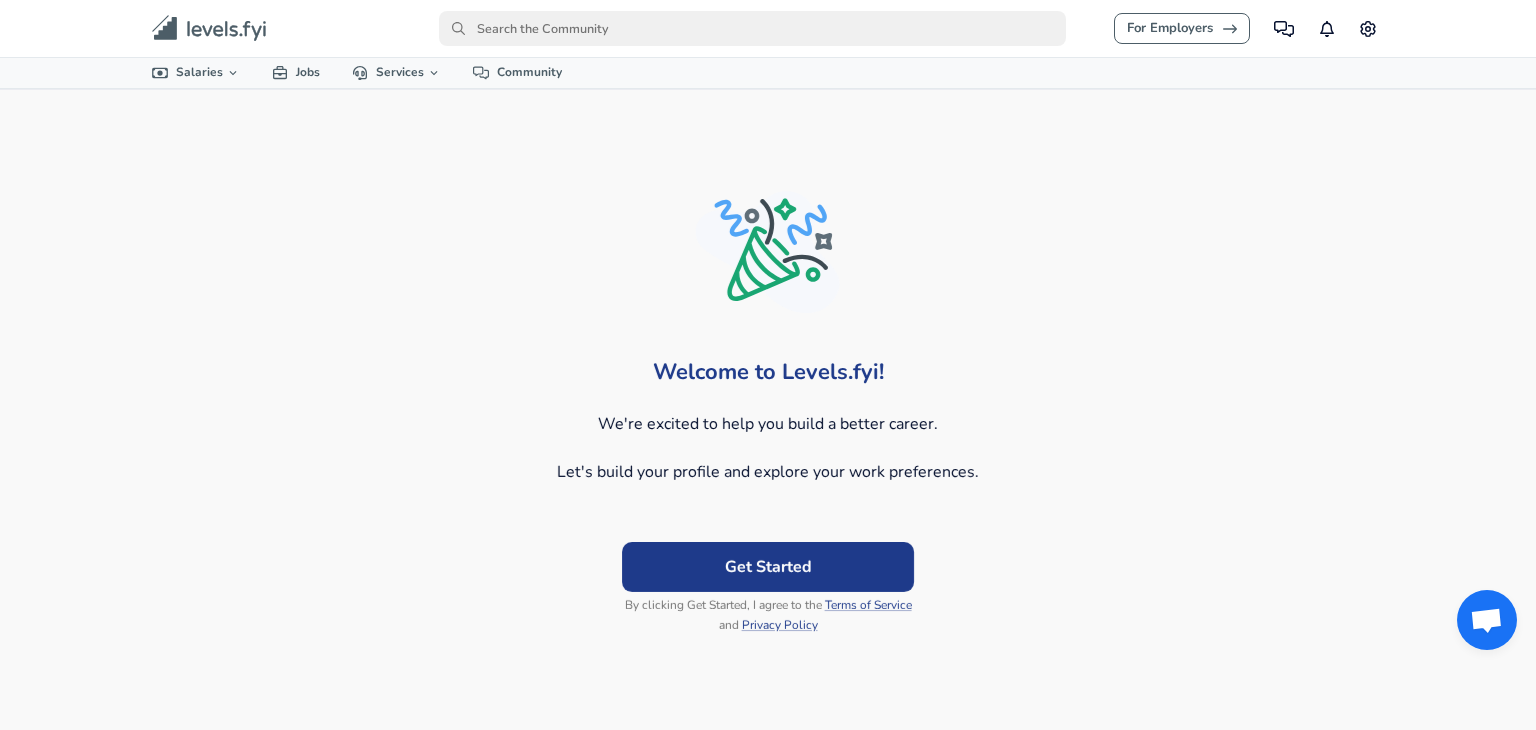 click on "Get Started" at bounding box center (768, 566) 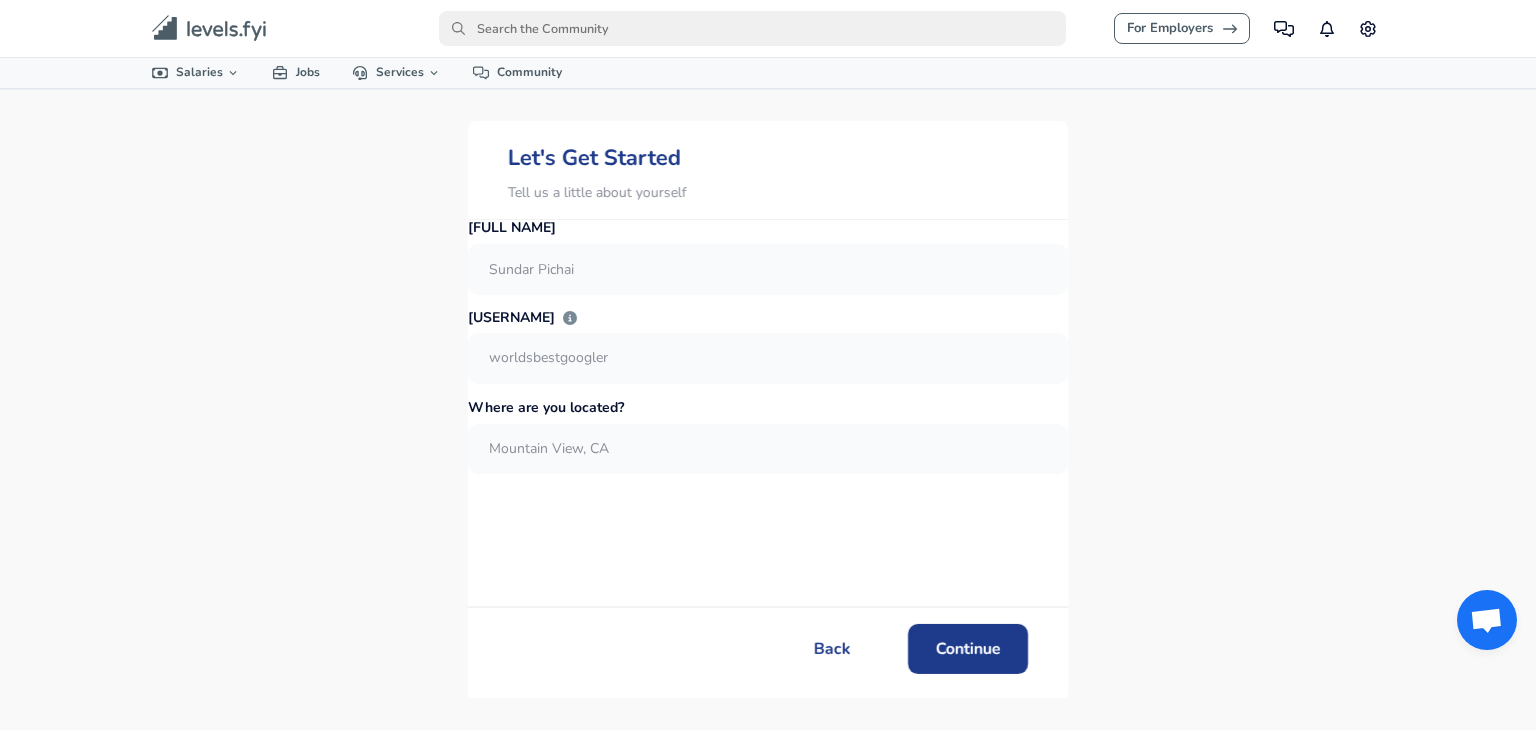 click at bounding box center (768, 269) 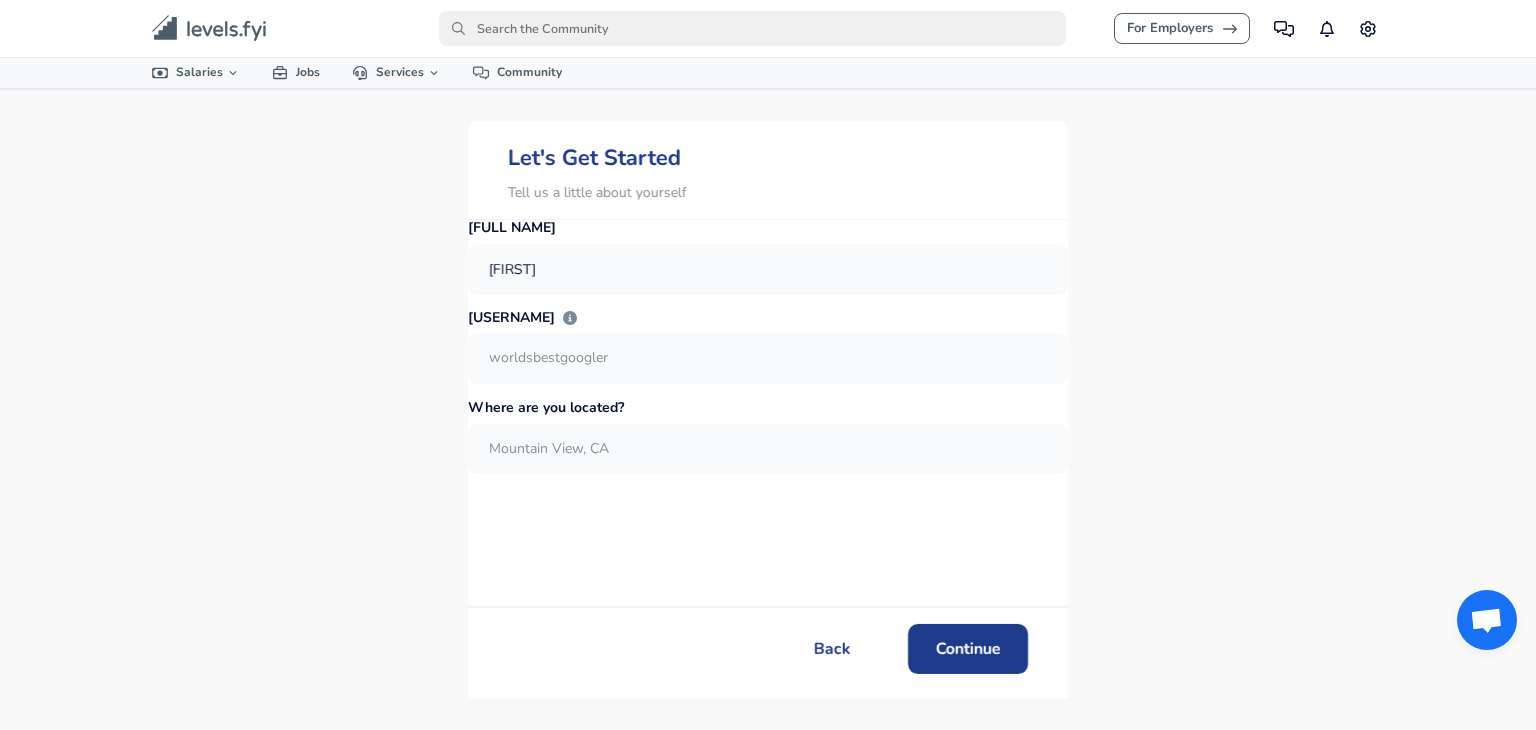 type on "[FIRST]" 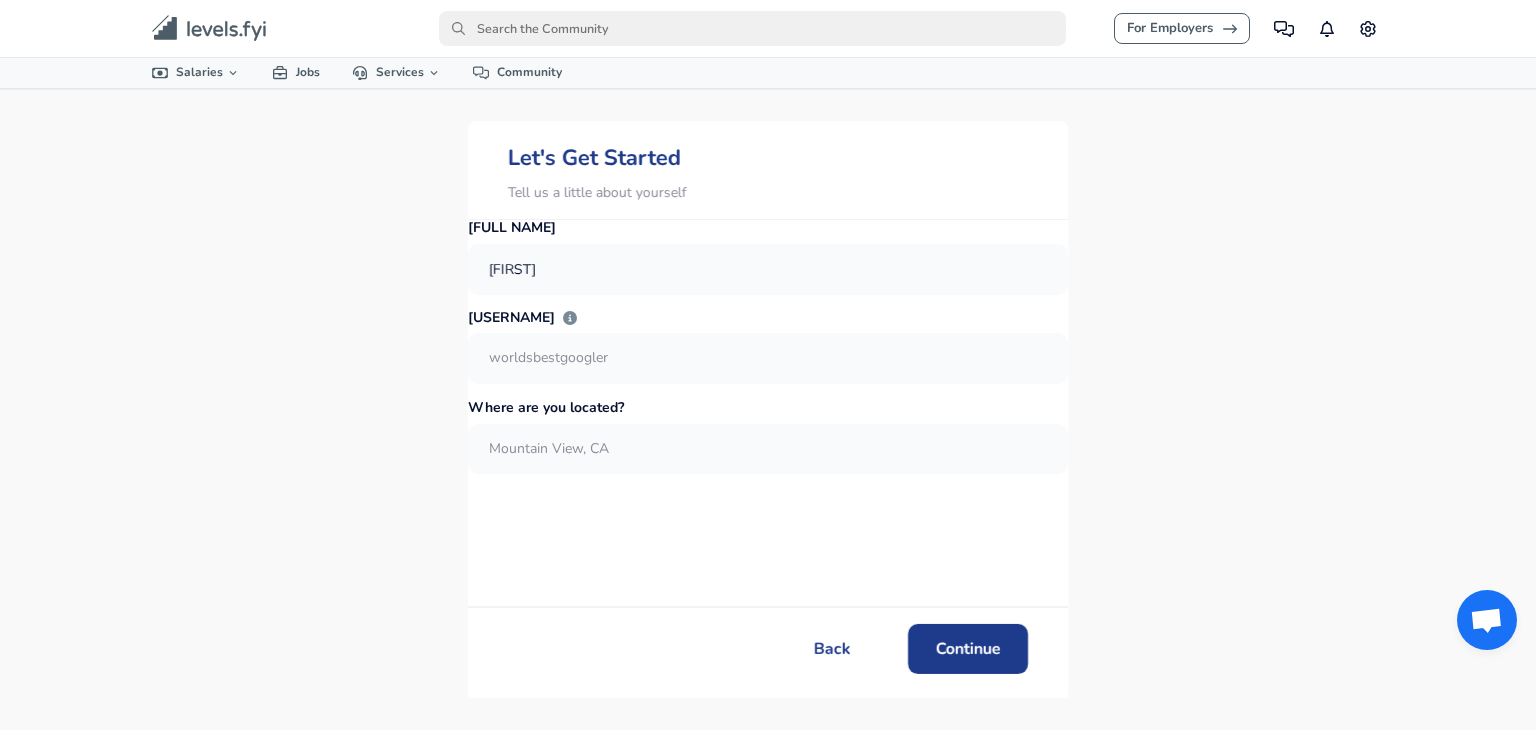 click at bounding box center [768, 357] 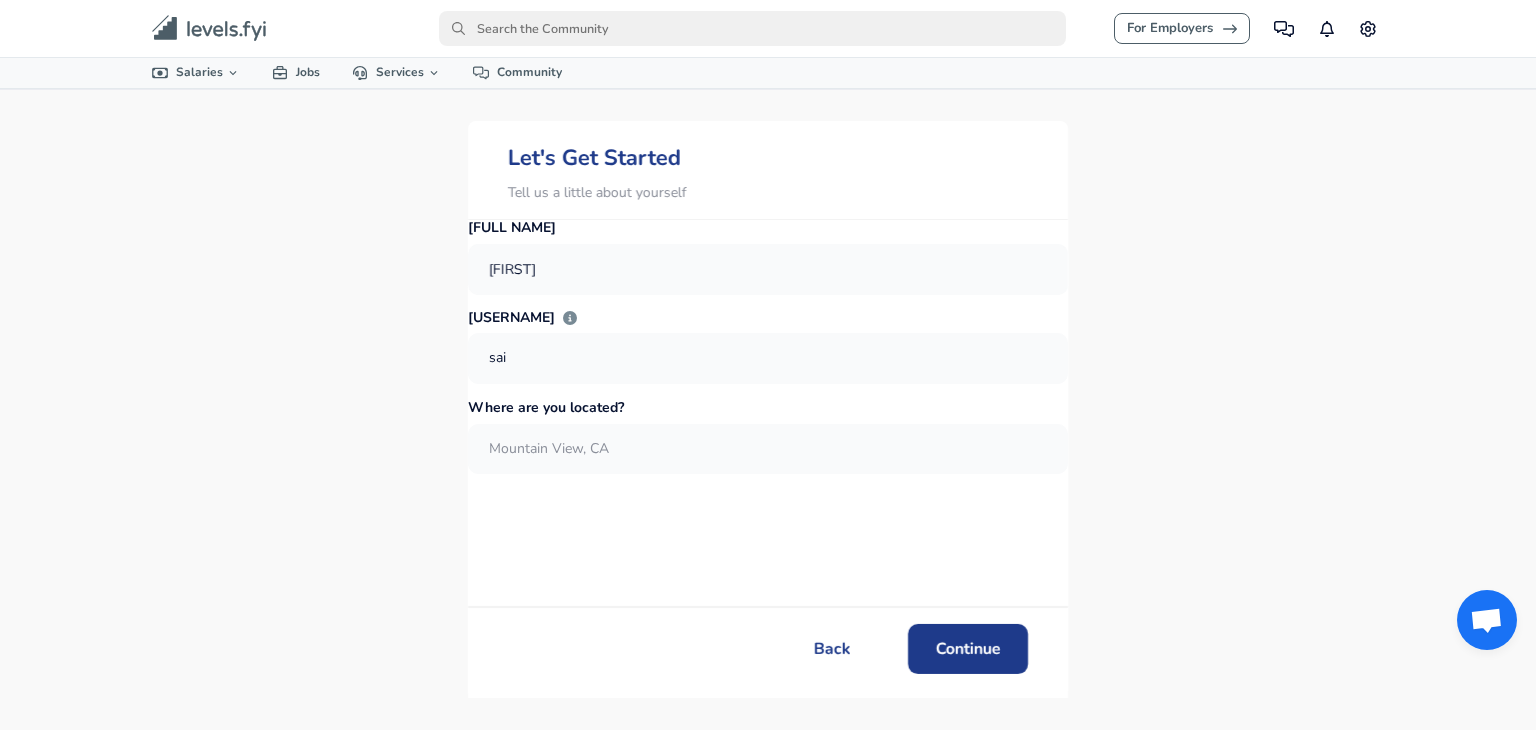 type on "sai" 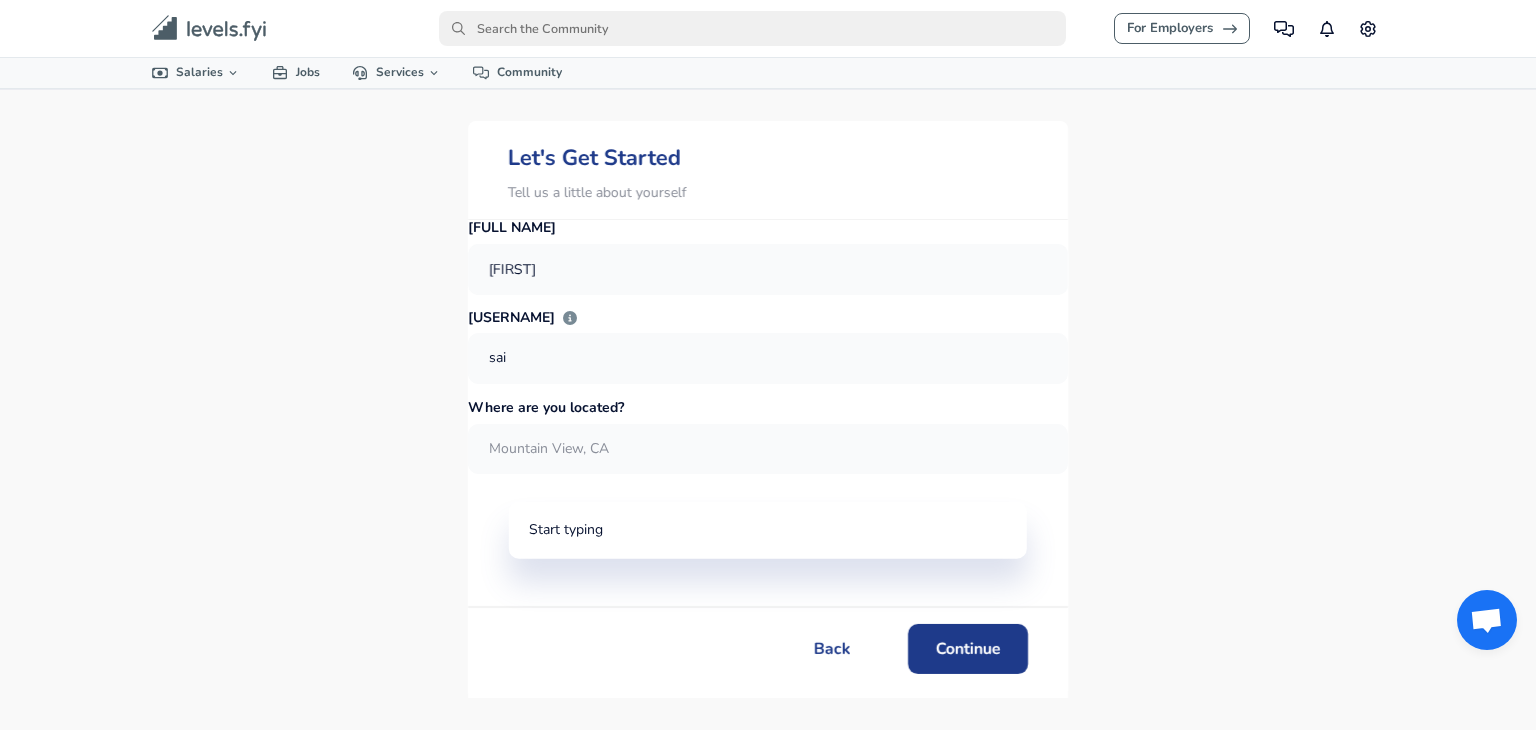 click on "Where are you located?" at bounding box center [768, 449] 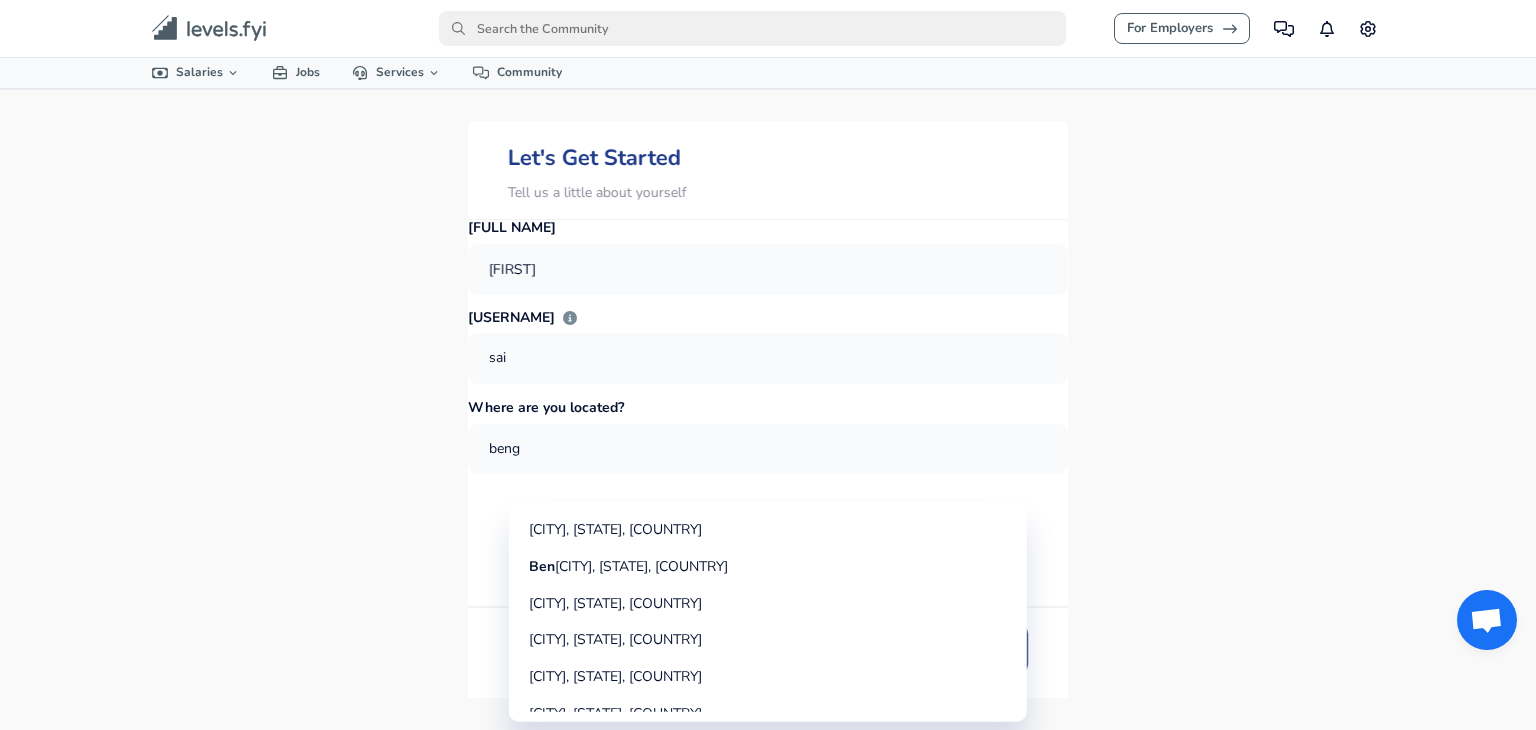 type on "benga" 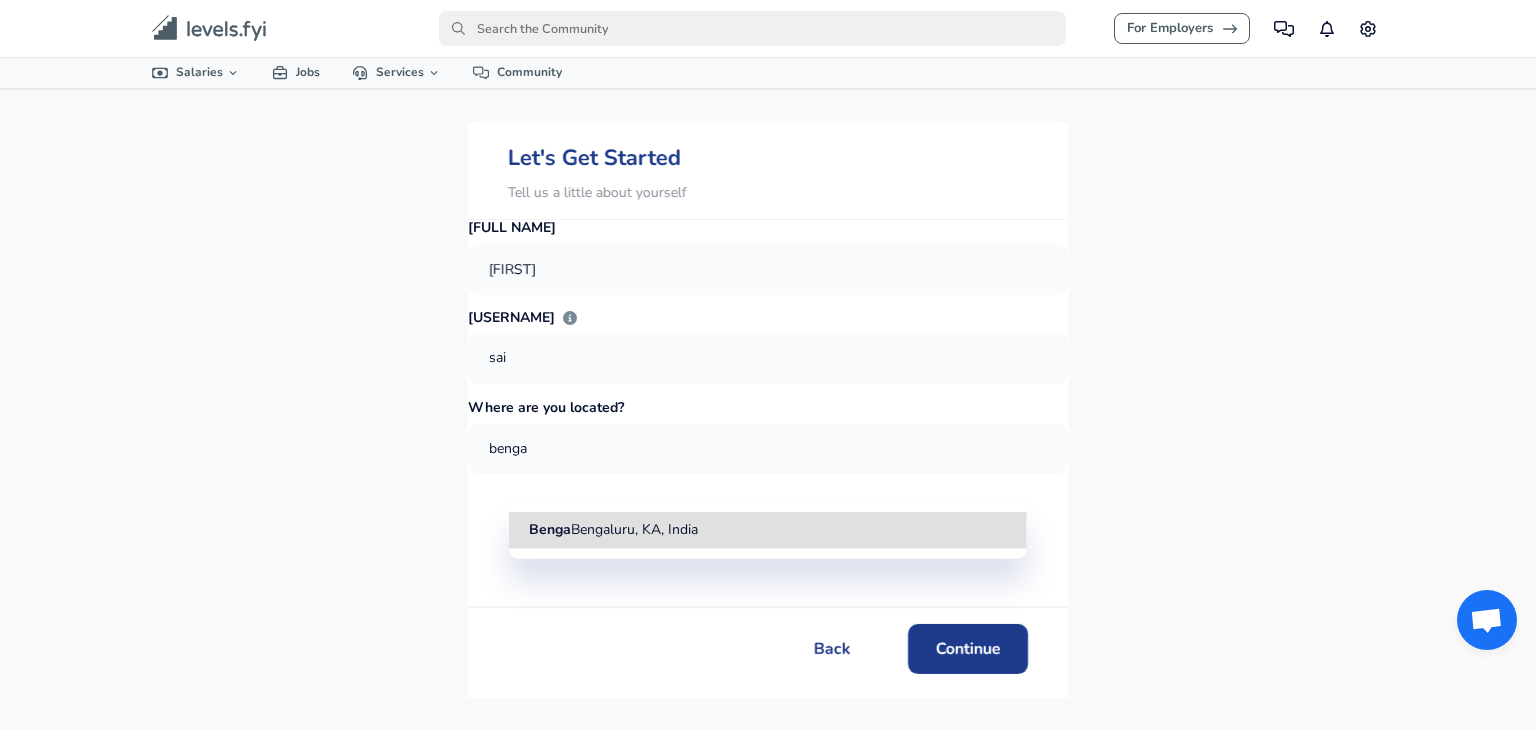 type 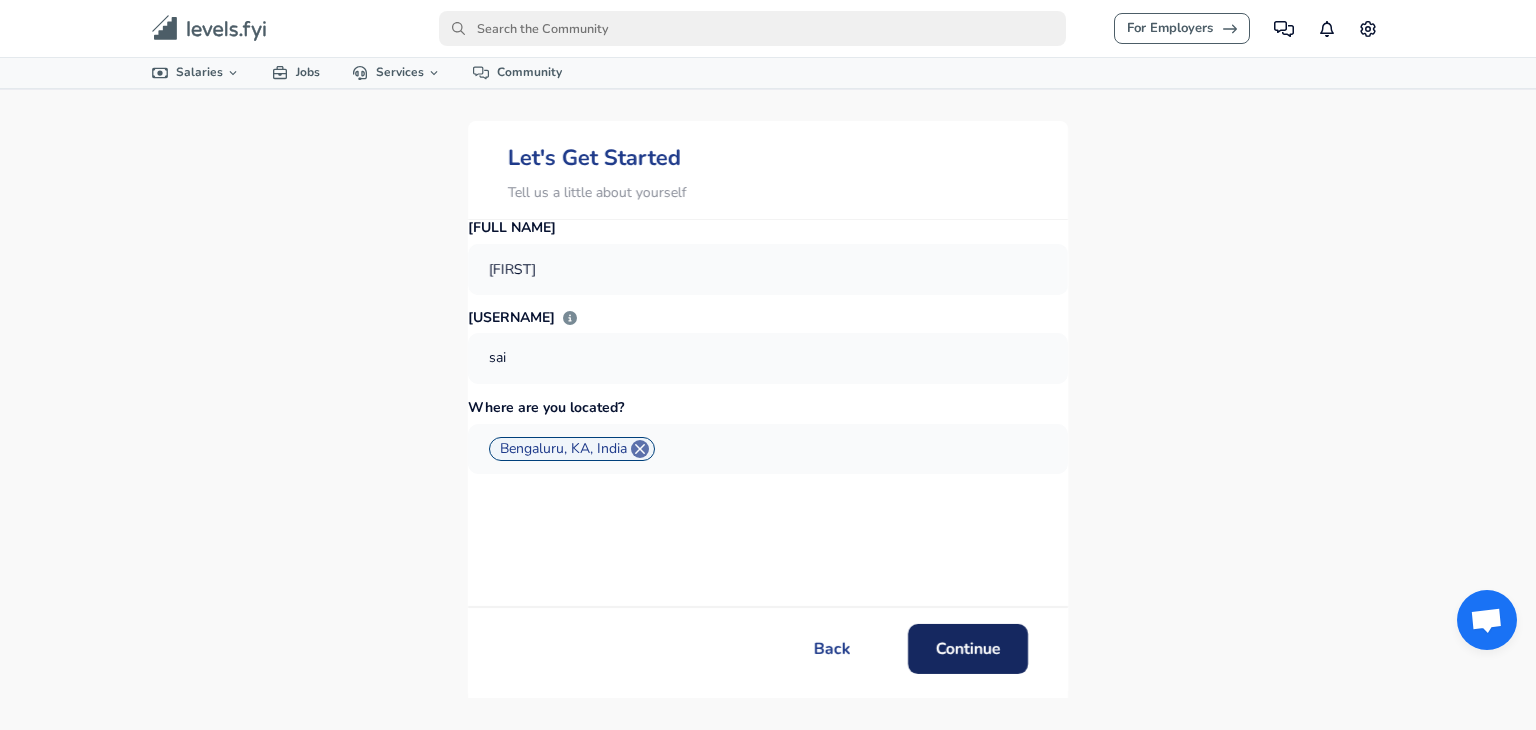 click on "Continue" at bounding box center (968, 648) 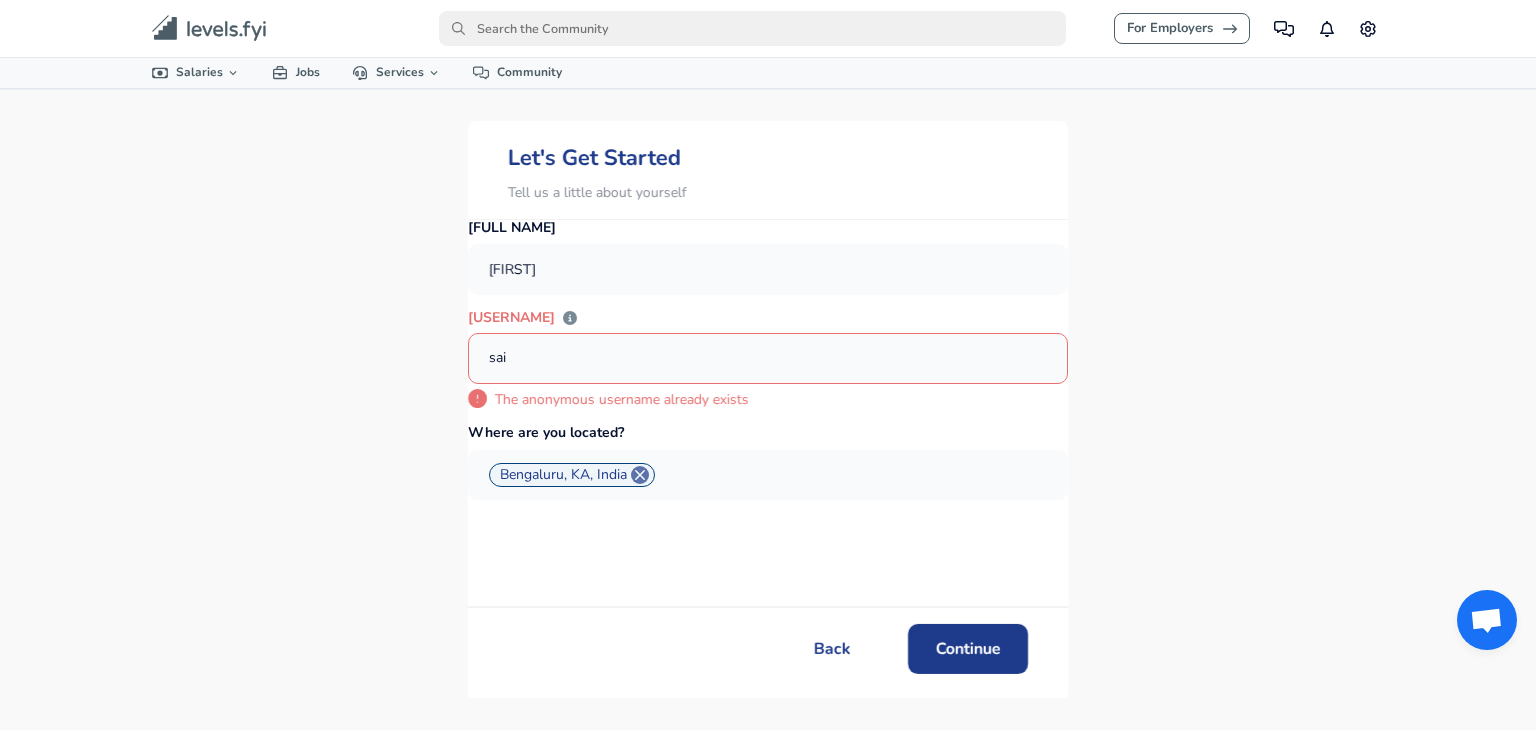 click on "sai" at bounding box center (768, 357) 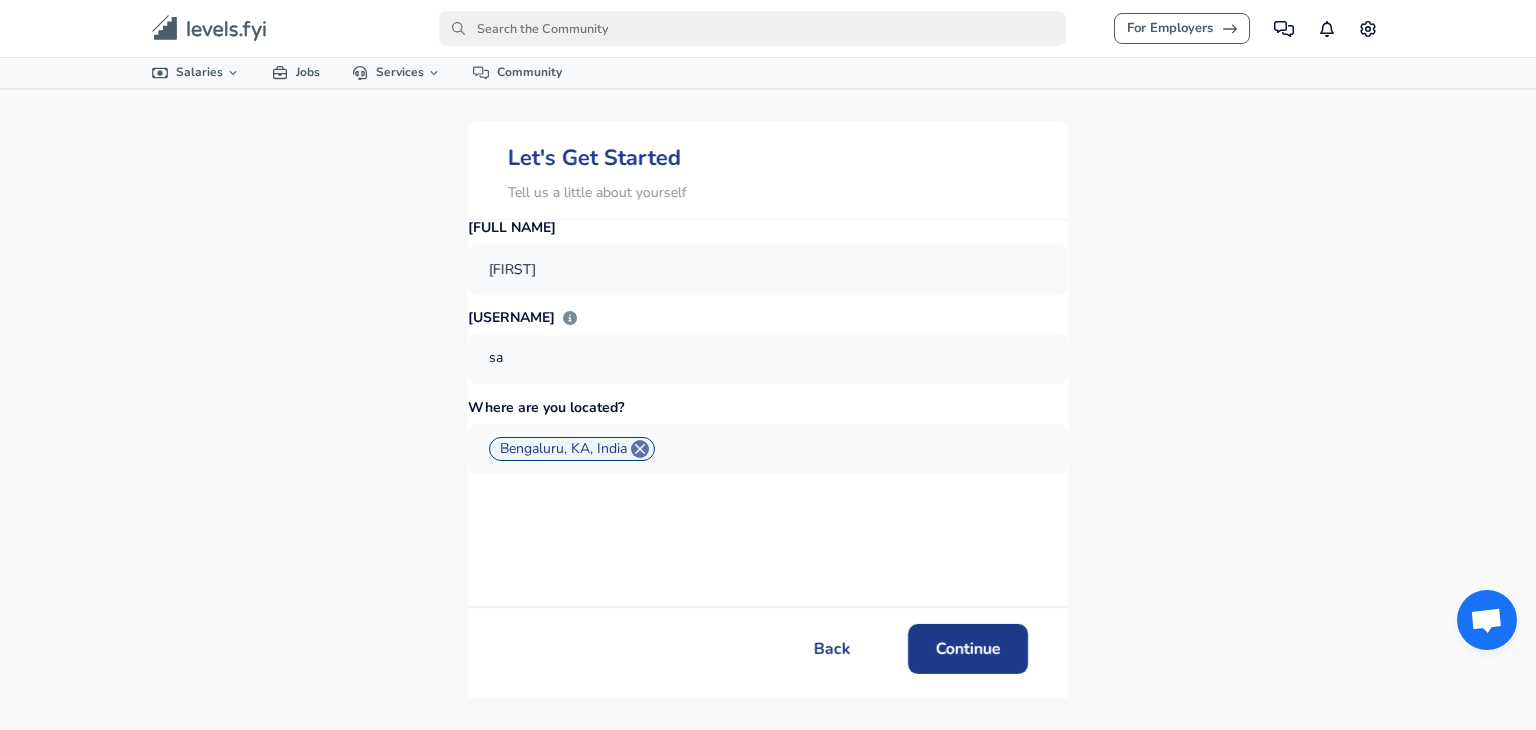type on "s" 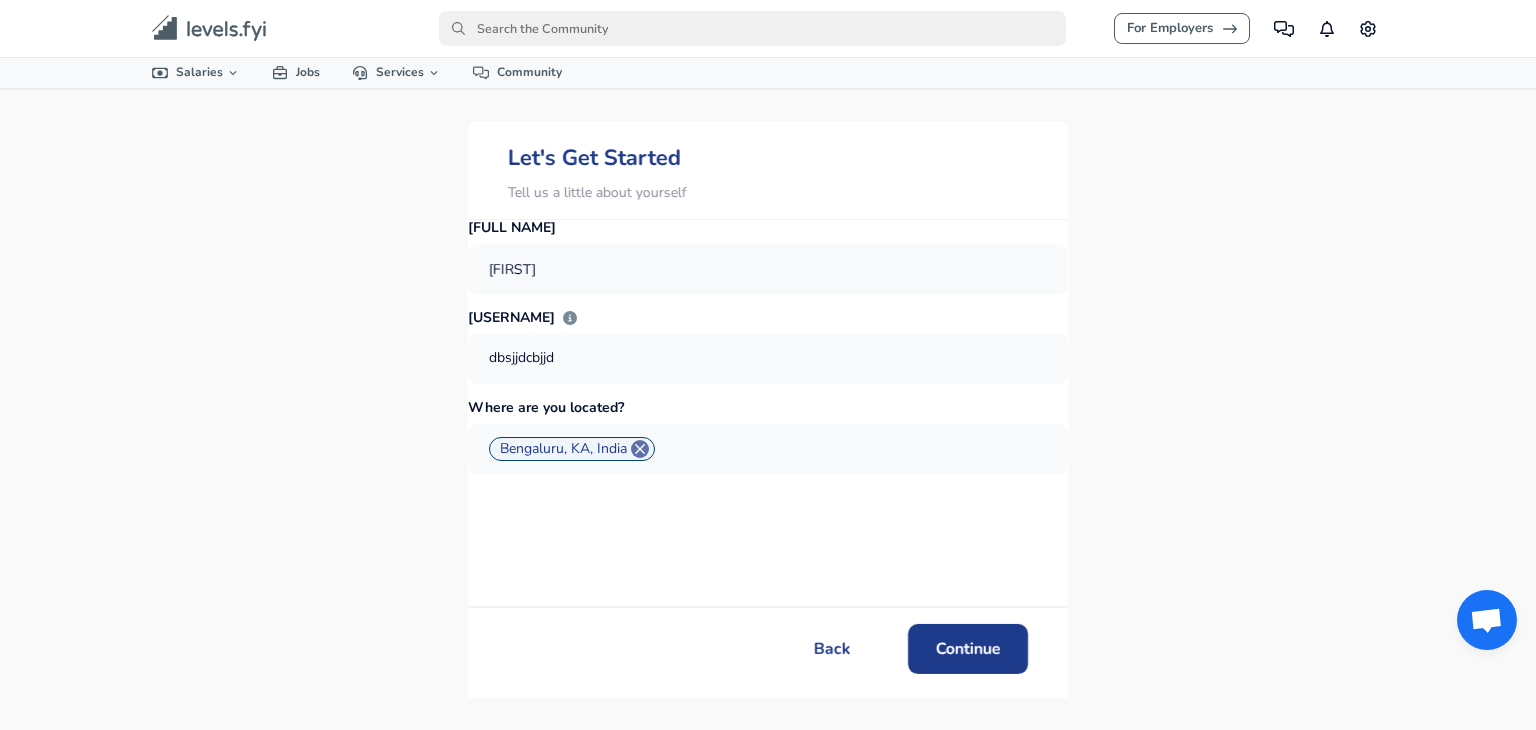 type on "dbsjjdcbjjd" 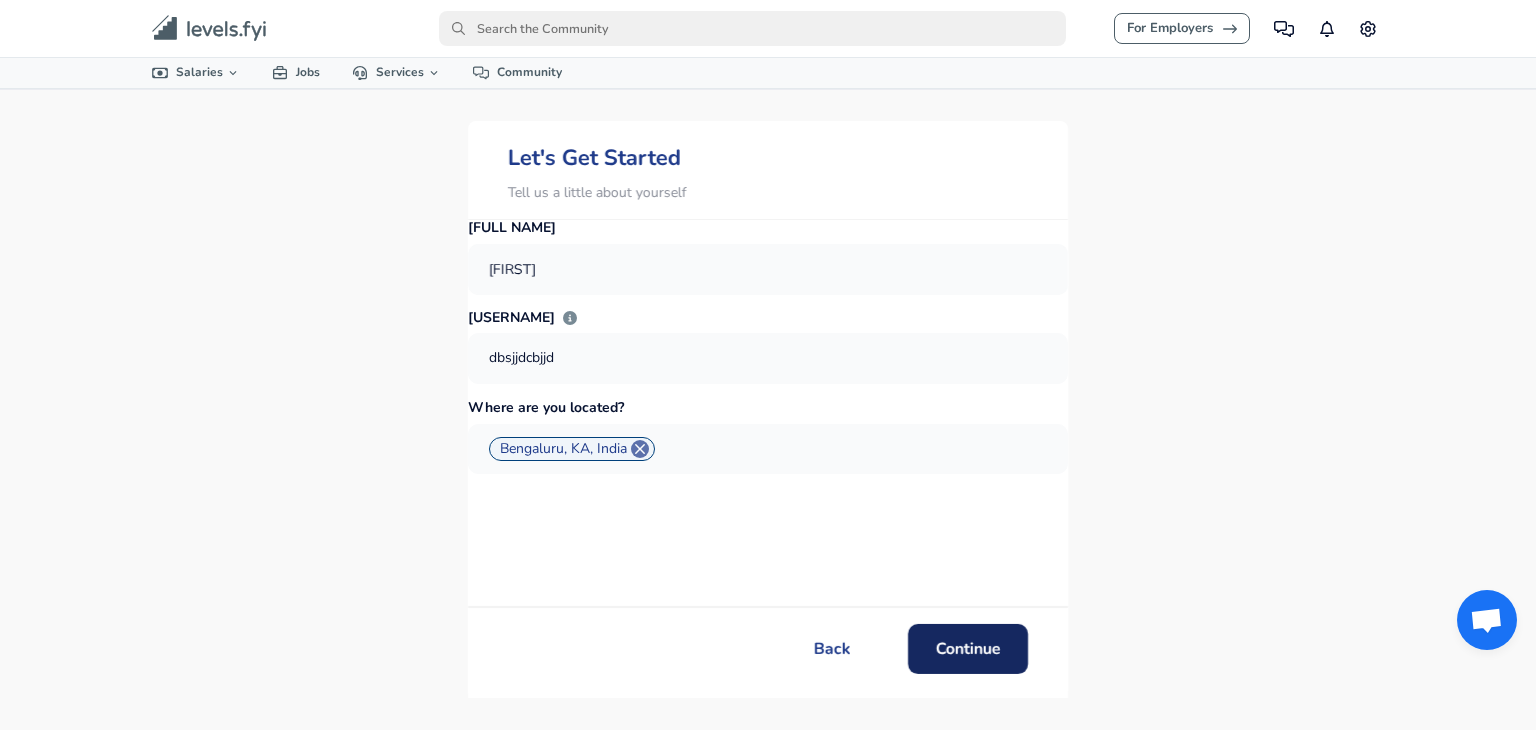 click on "Continue" at bounding box center [968, 648] 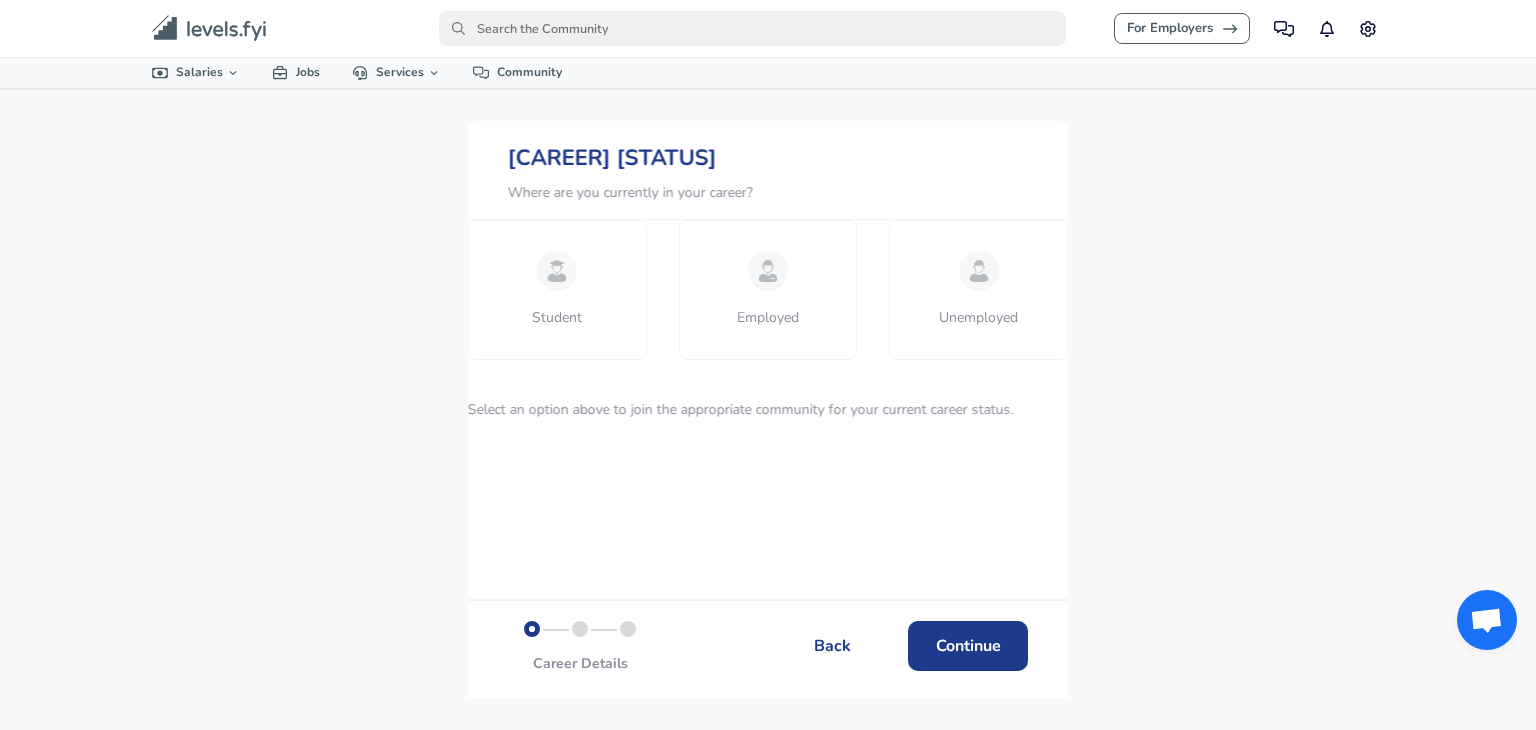 click on "Student" at bounding box center (557, 289) 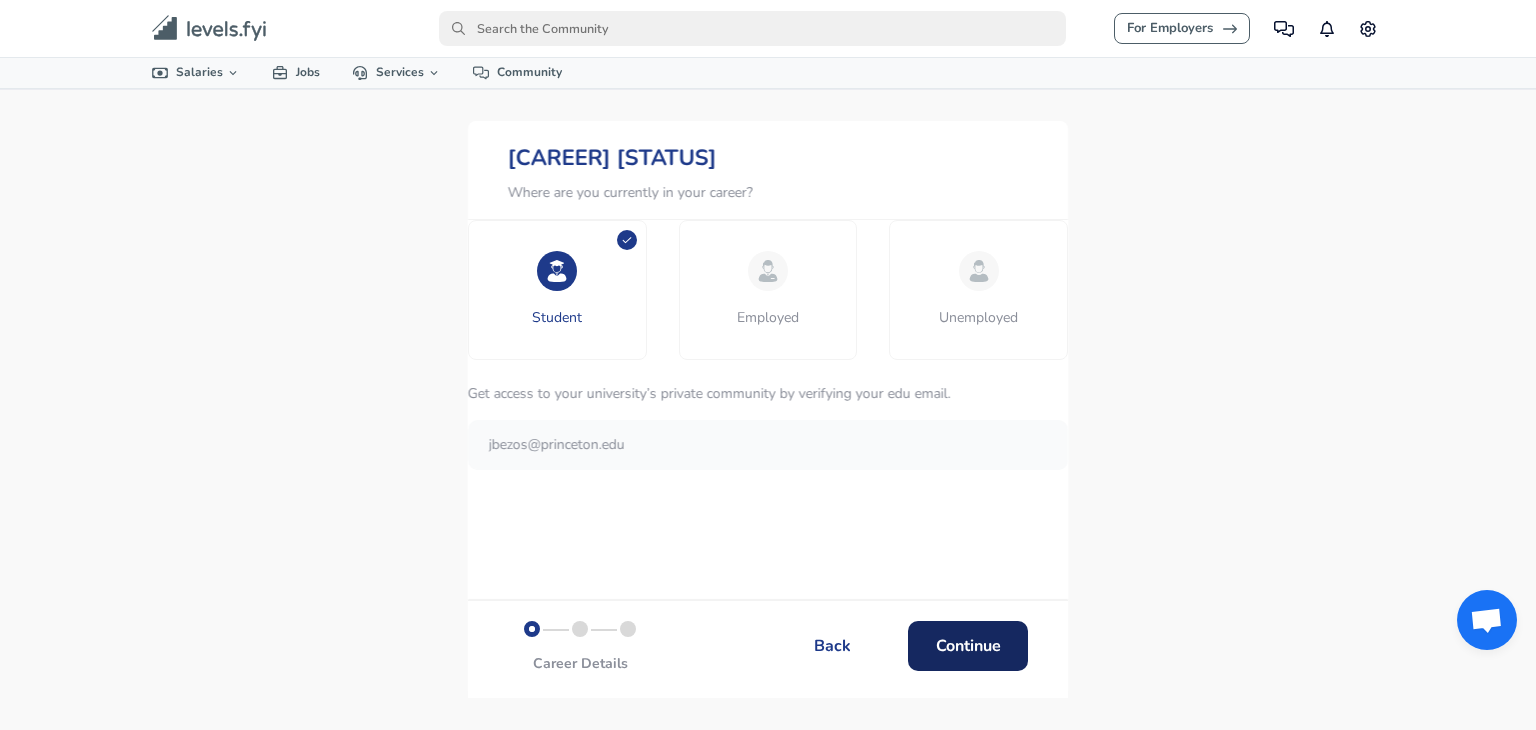 click on "Continue" at bounding box center (968, 645) 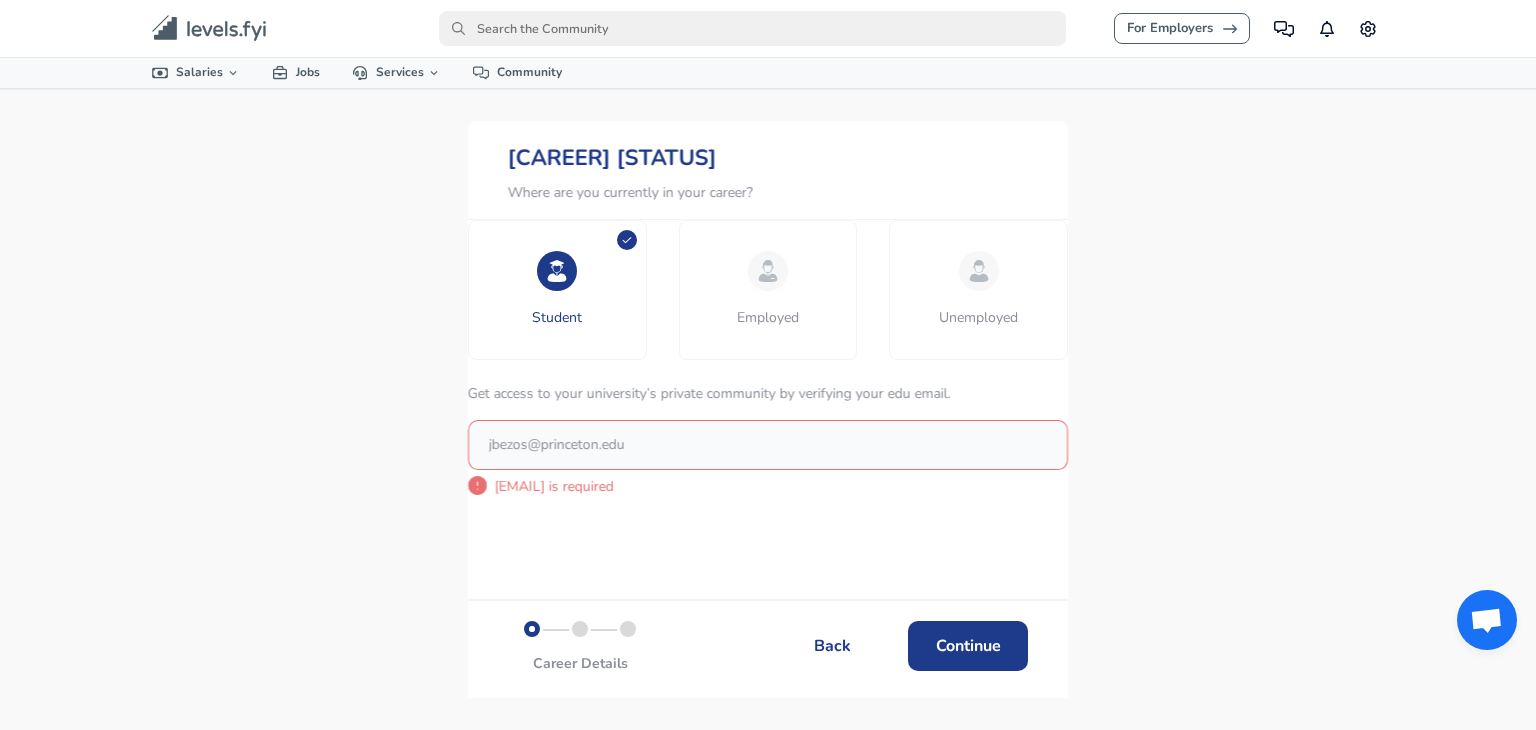 click at bounding box center (768, 444) 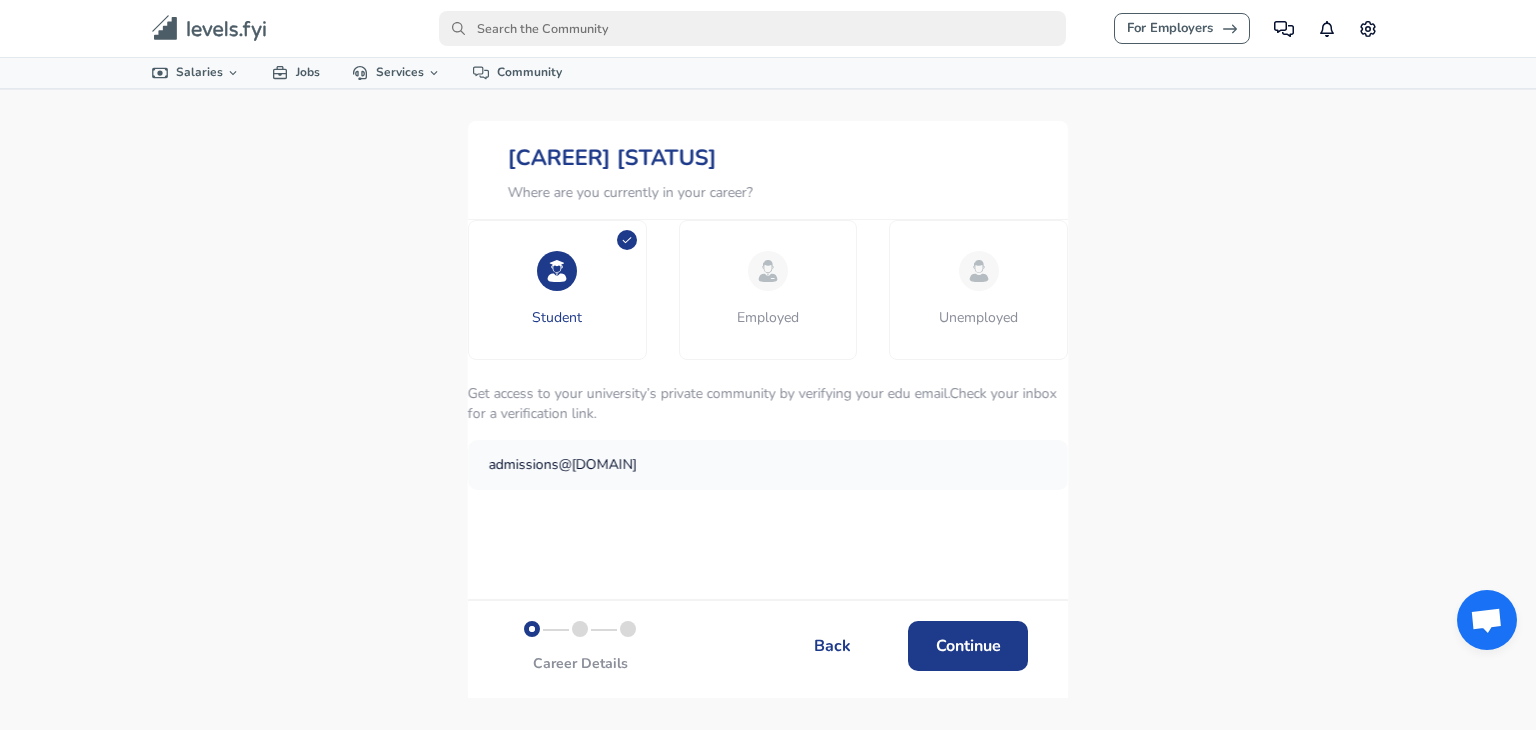 type on "admissions@[DOMAIN]" 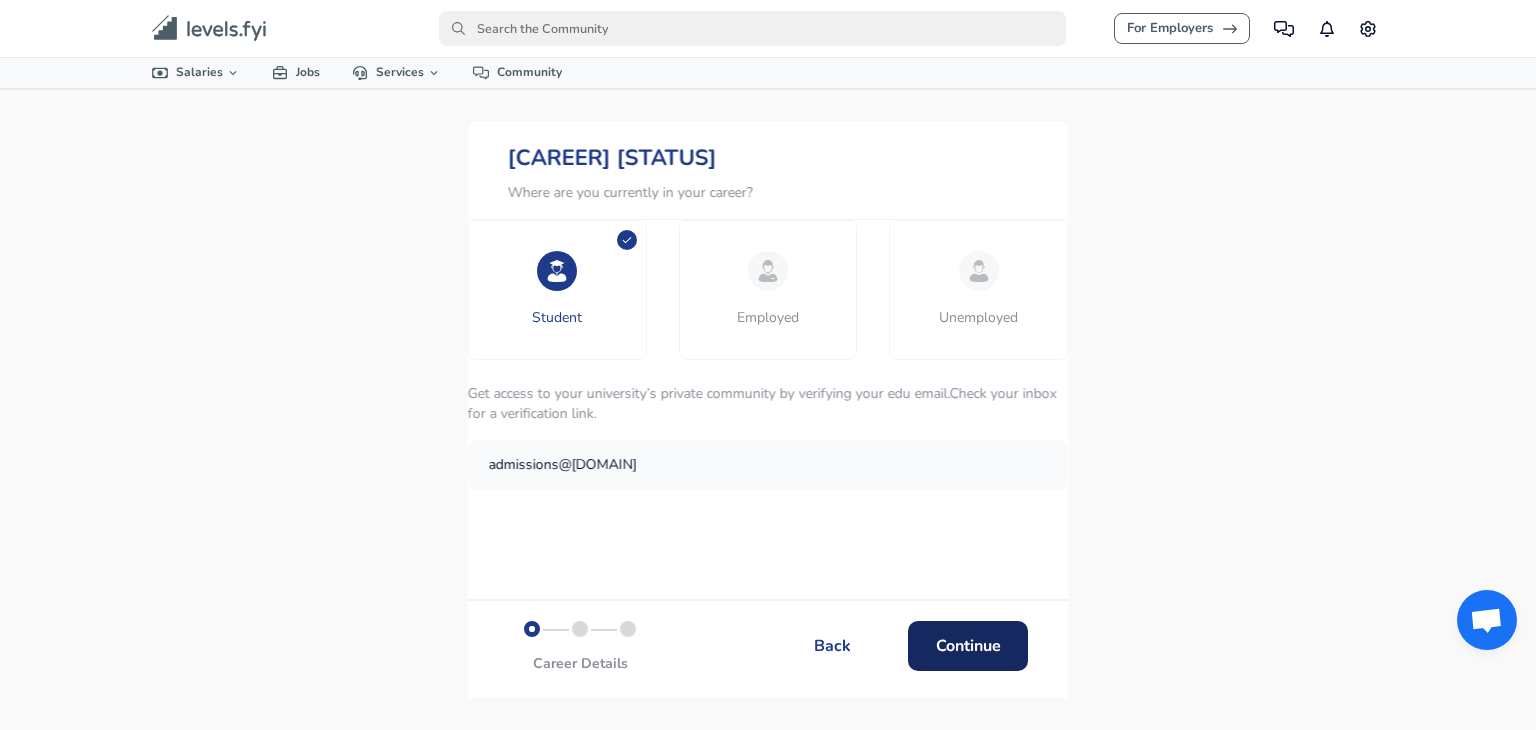 click on "Continue" at bounding box center (968, 645) 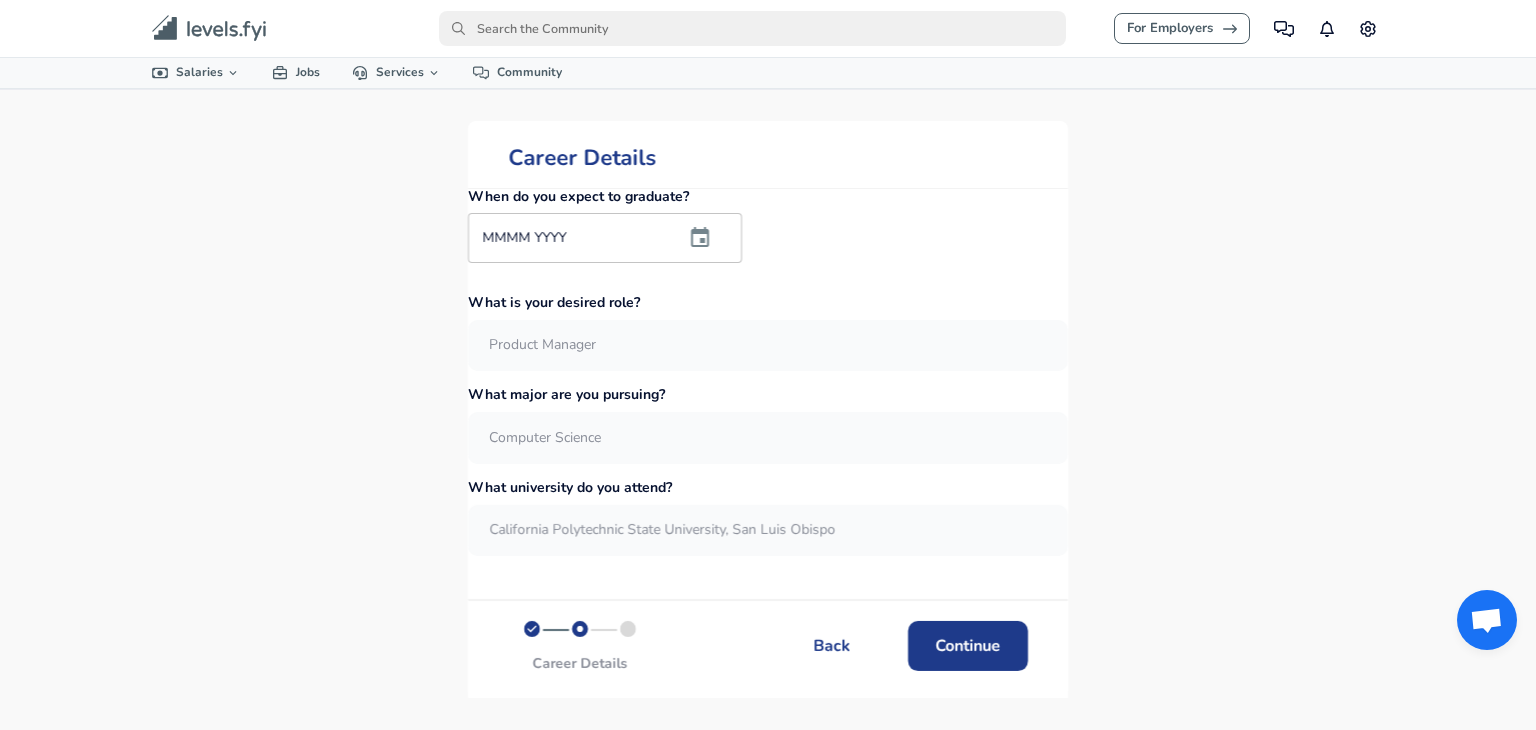 click on "MMMM YYYY" at bounding box center [569, 238] 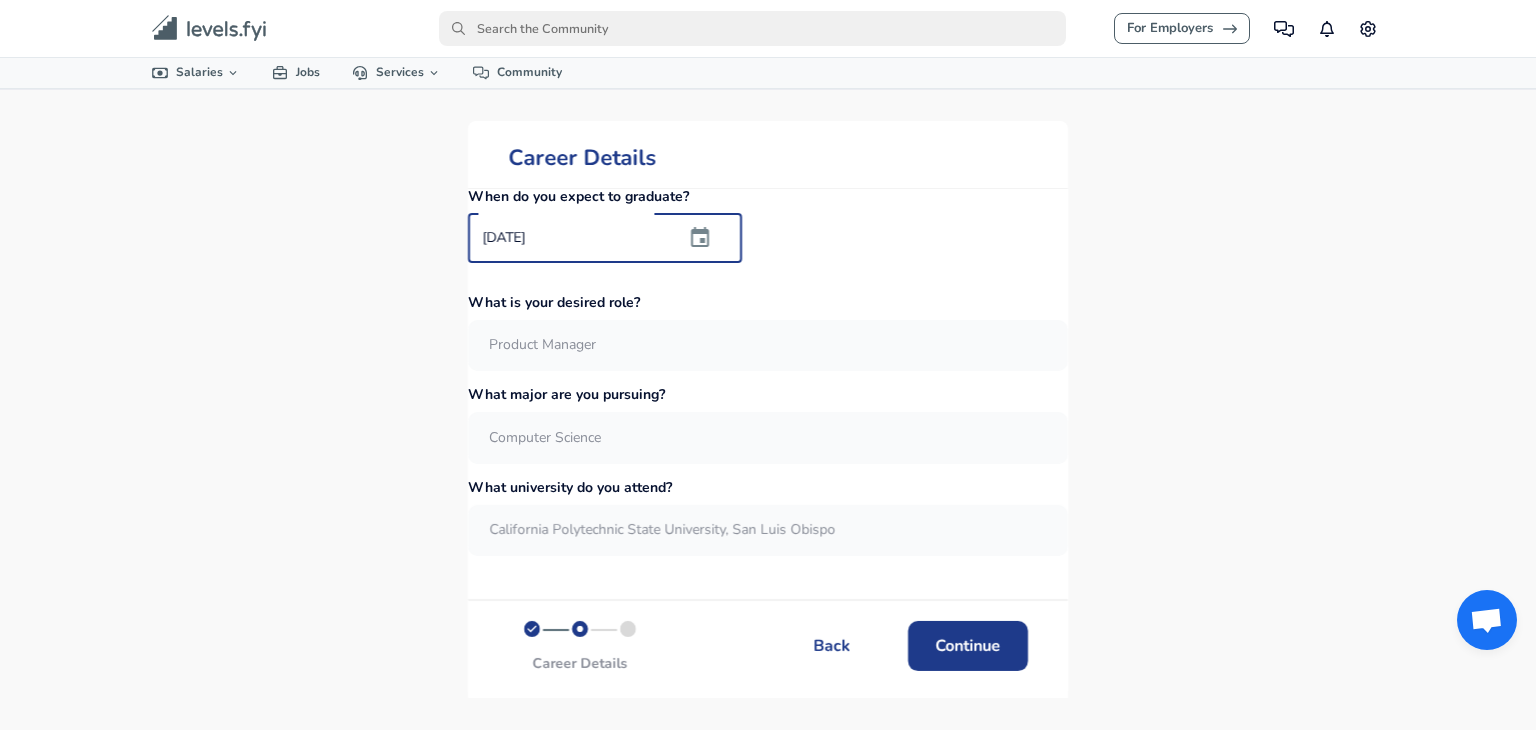 type on "[DATE]" 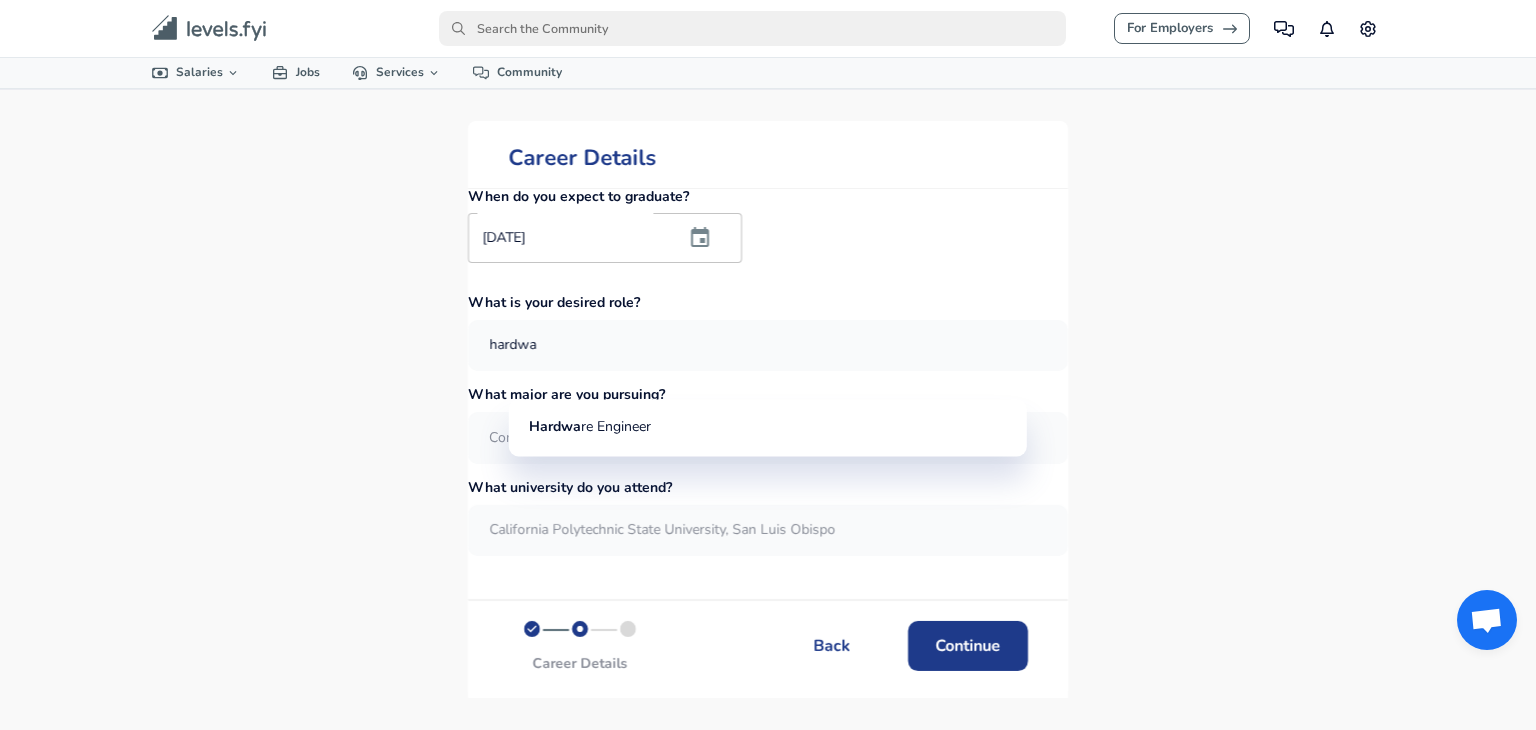 click on "re Engineer" at bounding box center [616, 426] 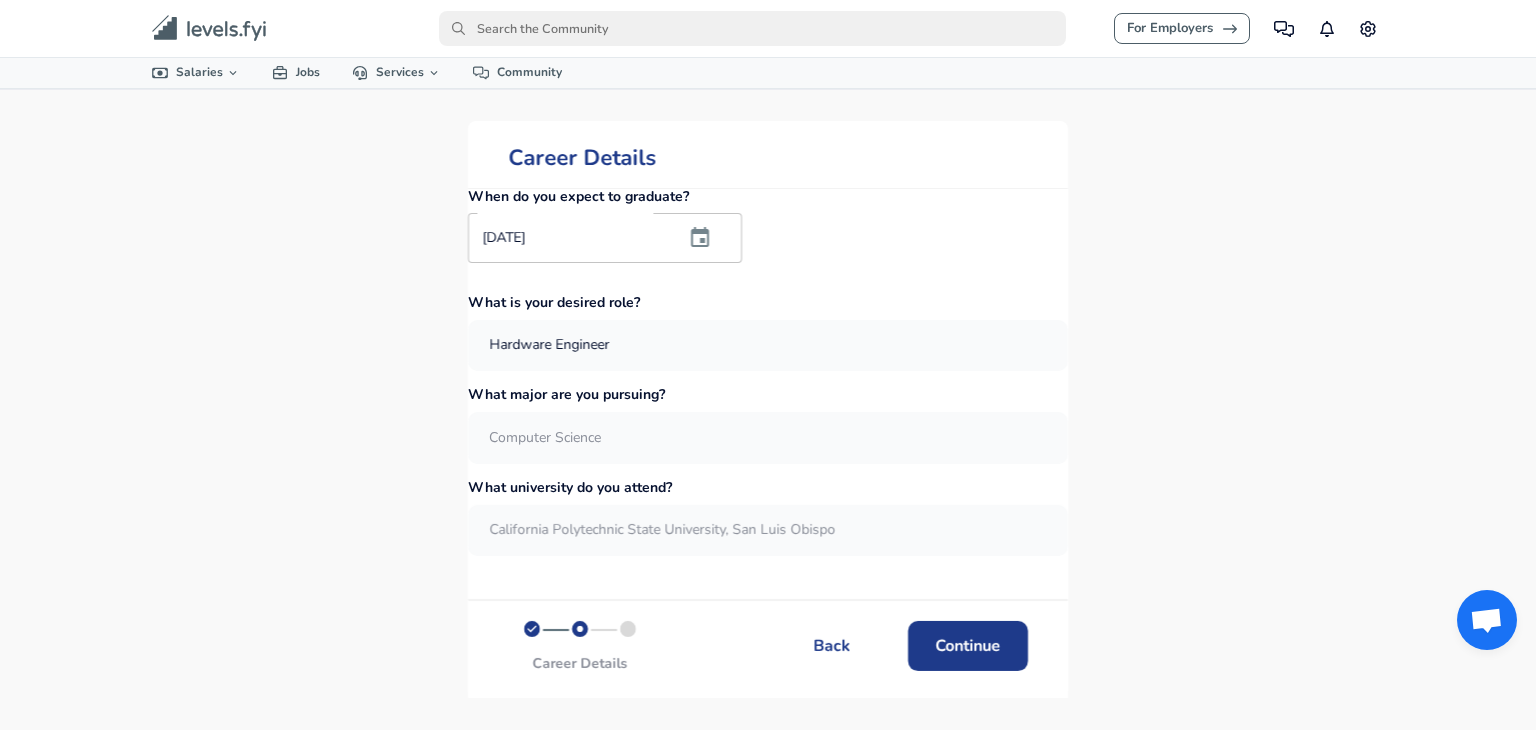 type on "Hardware Engineer" 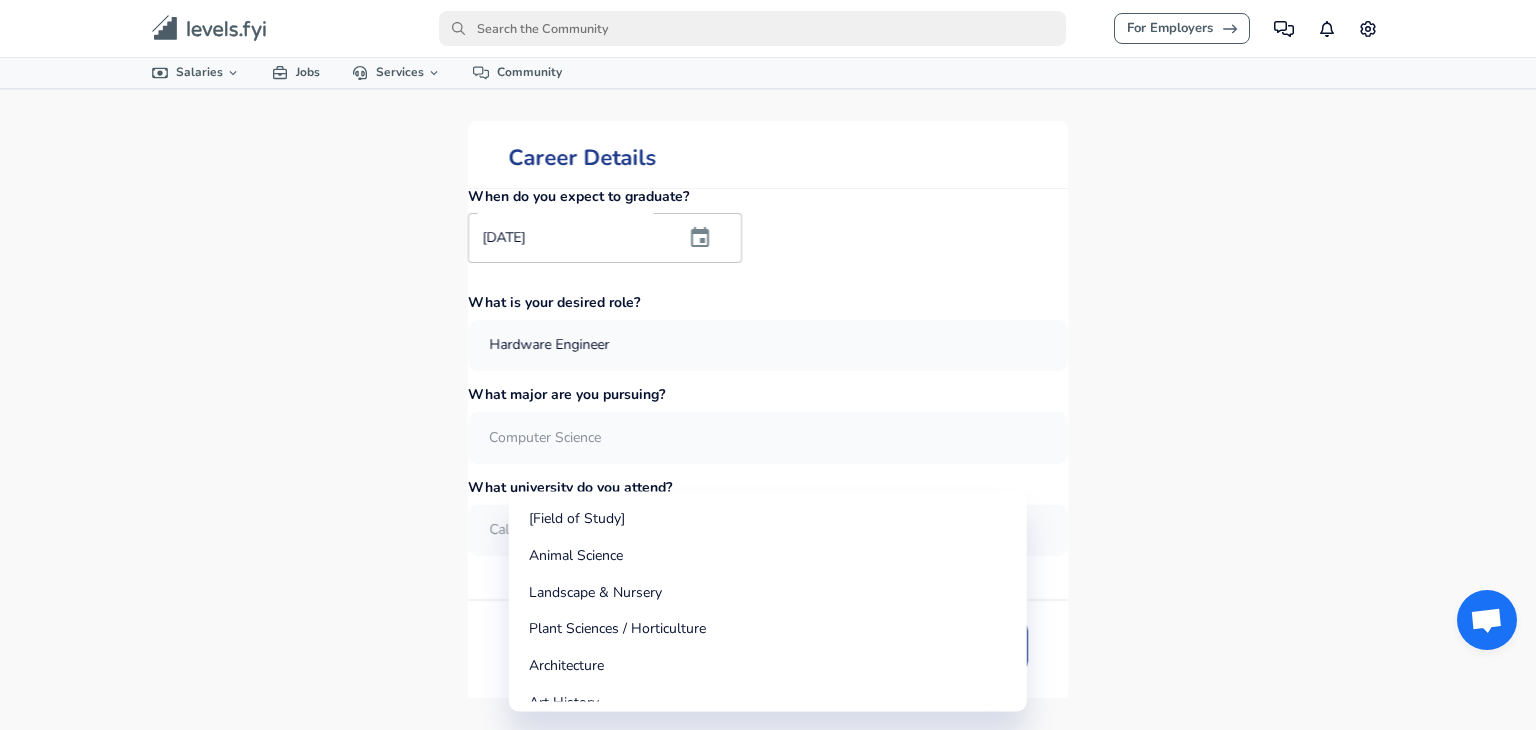 click on "What major are you pursuing?" at bounding box center (768, 437) 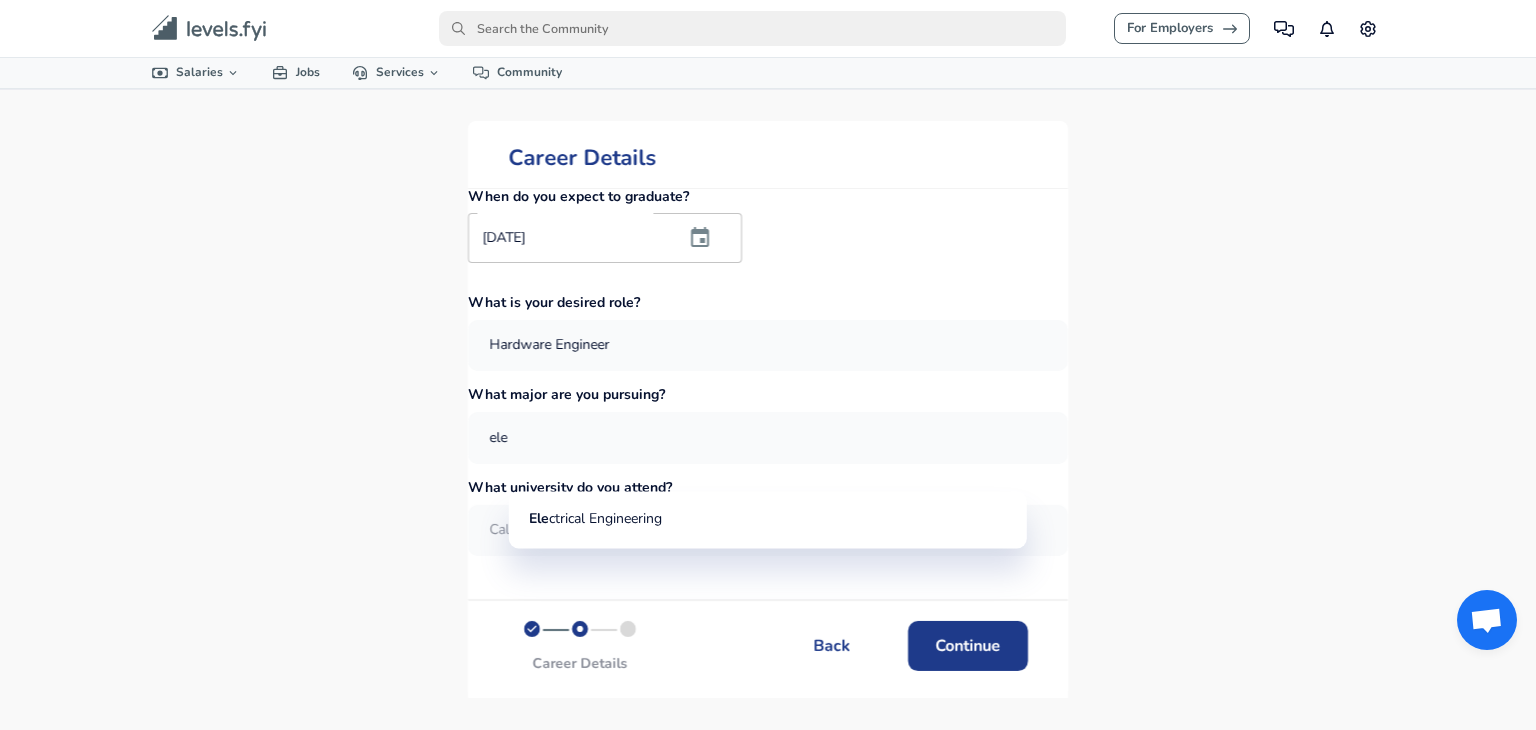 click on "Ele ctrical Engineering" at bounding box center [768, 519] 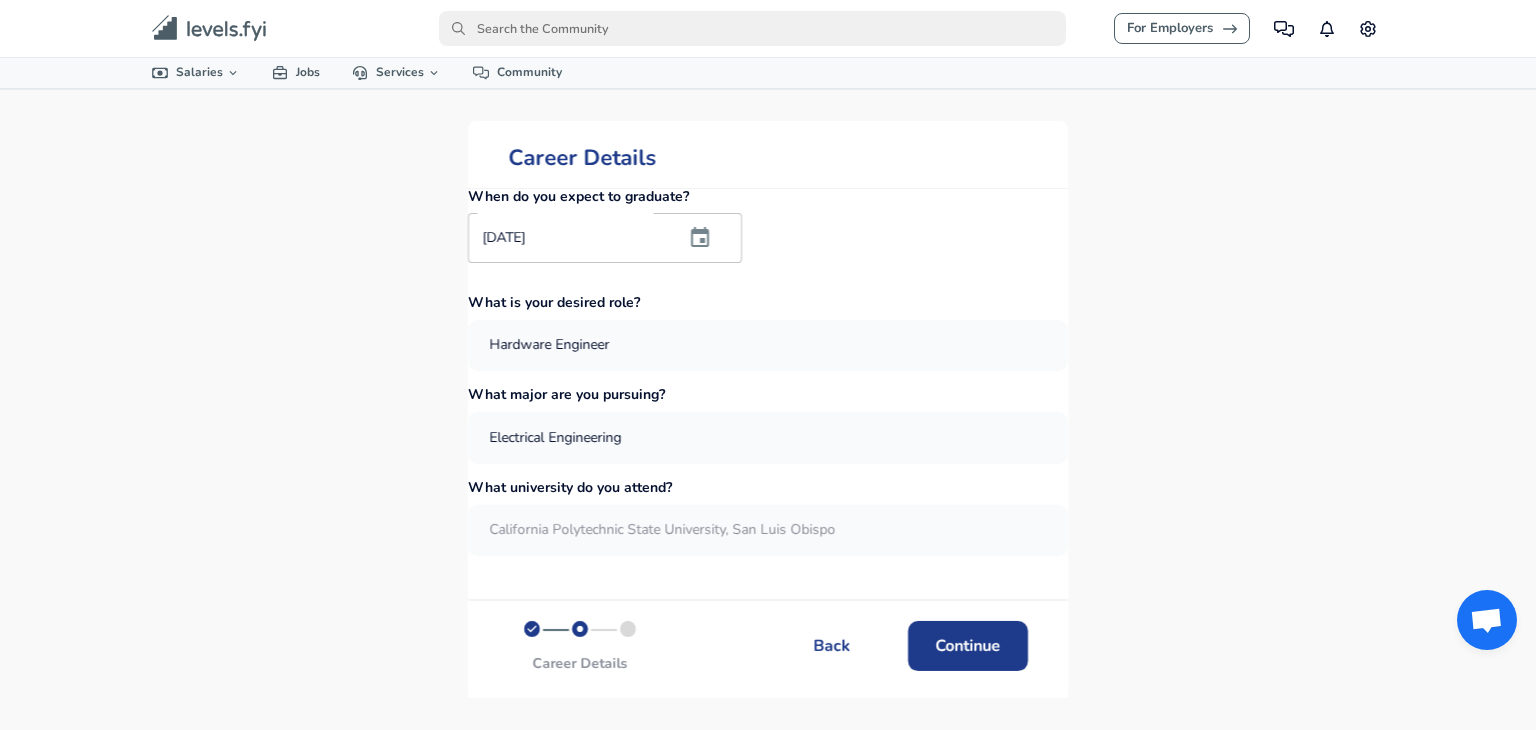 type on "Electrical Engineering" 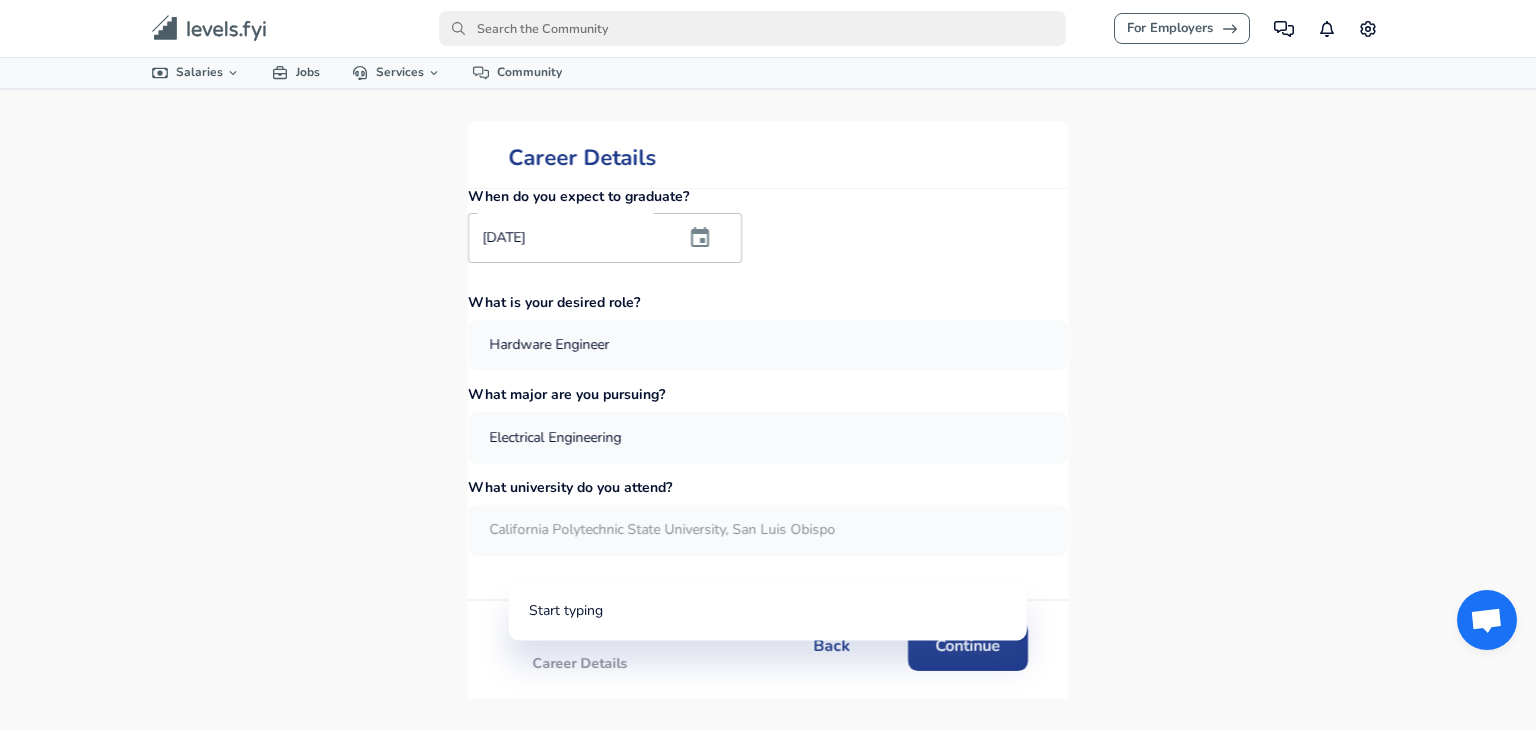 click on "What university do you attend?" at bounding box center [768, 529] 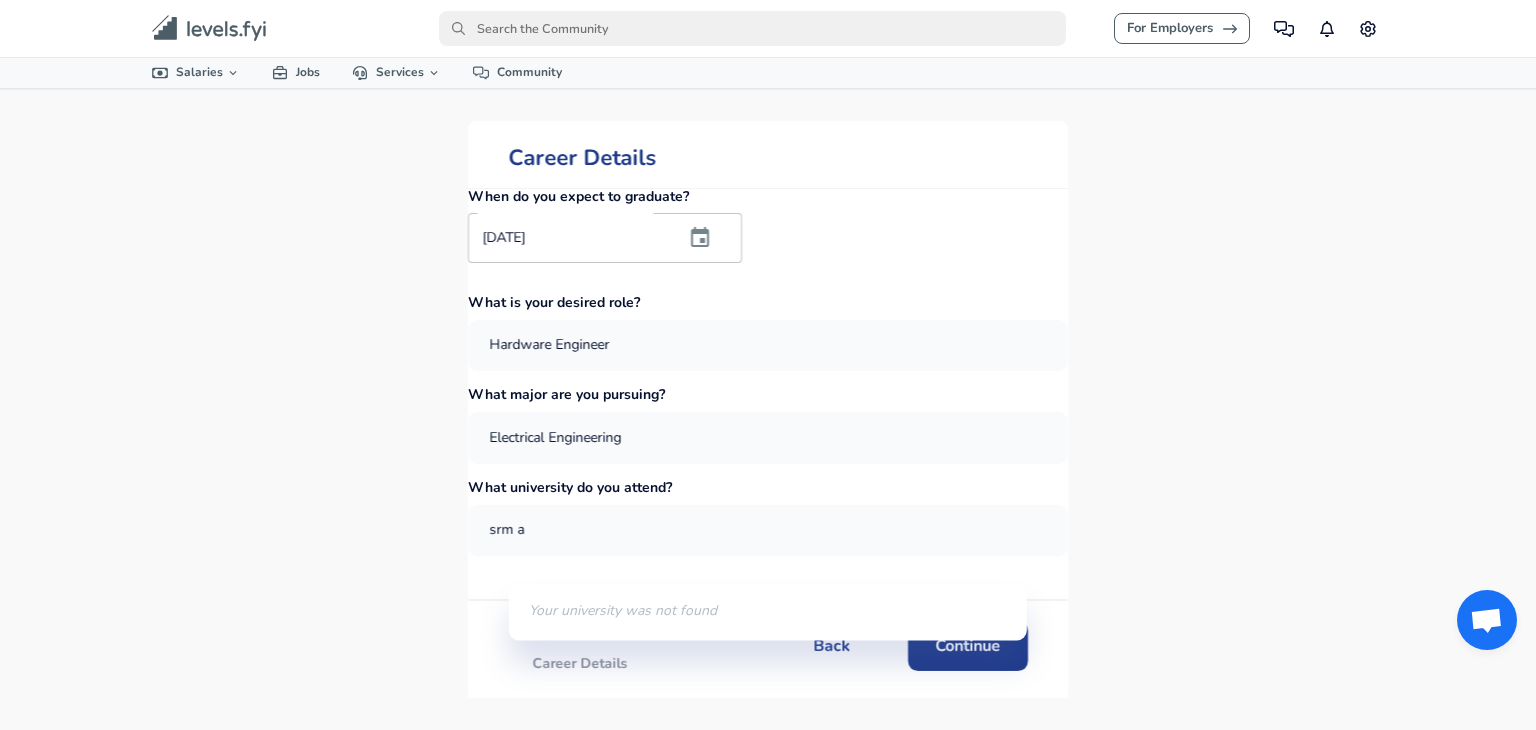 type on "srm ap" 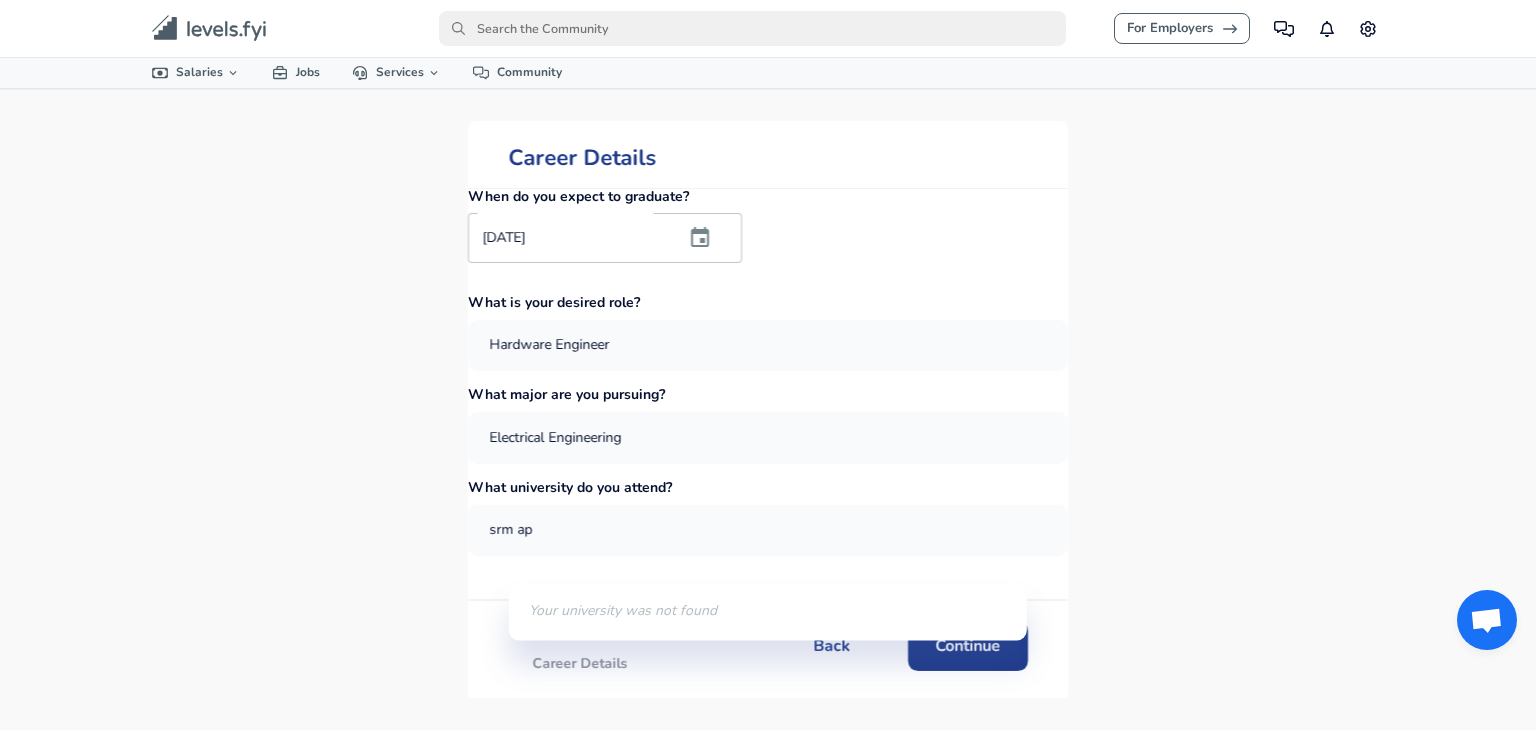 click on "Get Started" at bounding box center (0, 0) 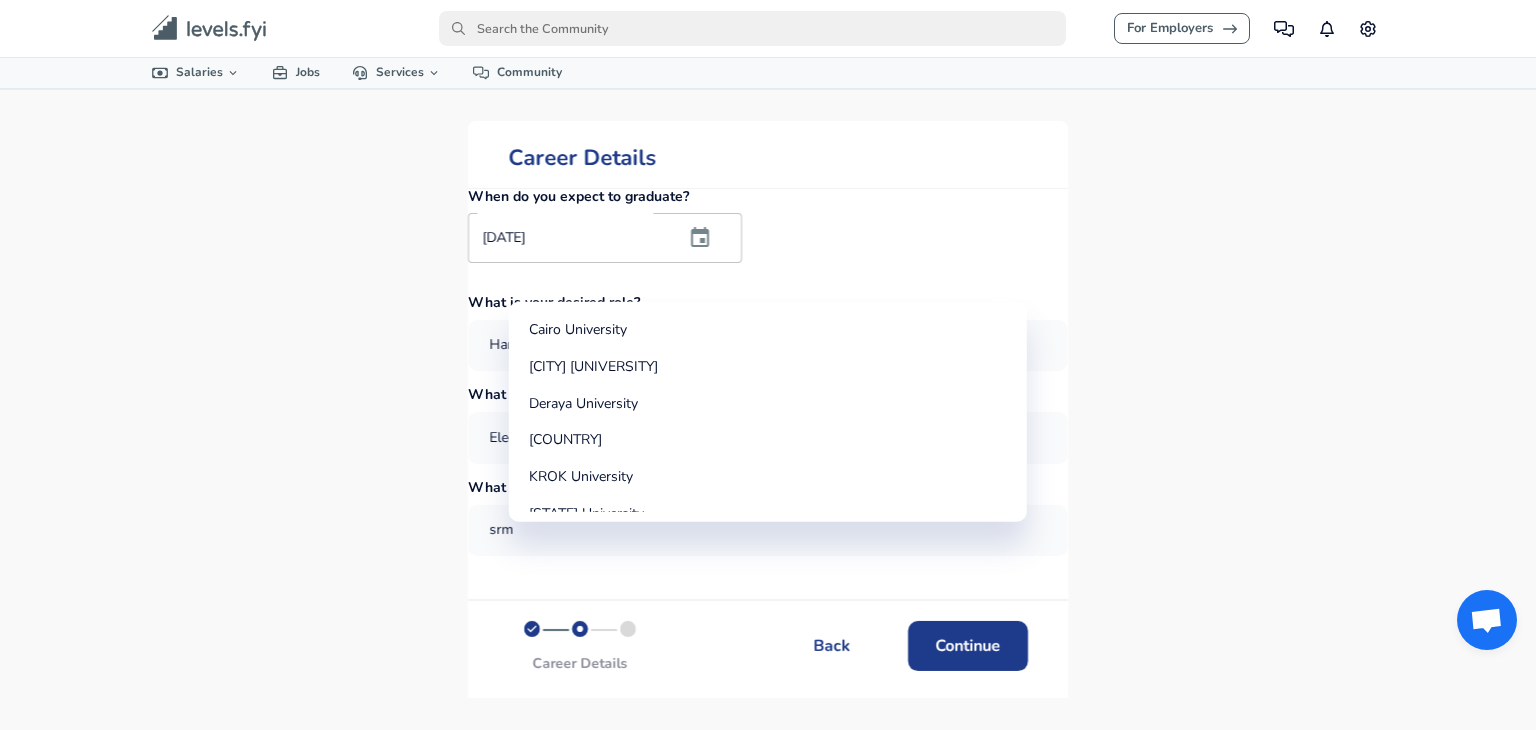 click on "Career Details When do you expect to graduate? [DATE] When do you expect to graduate? What is your desired role? Hardware Engineer What major are you pursuing? Electrical Engineering What university do you attend? [UNIVERSITY] Career Details Back Continue" at bounding box center (768, 409) 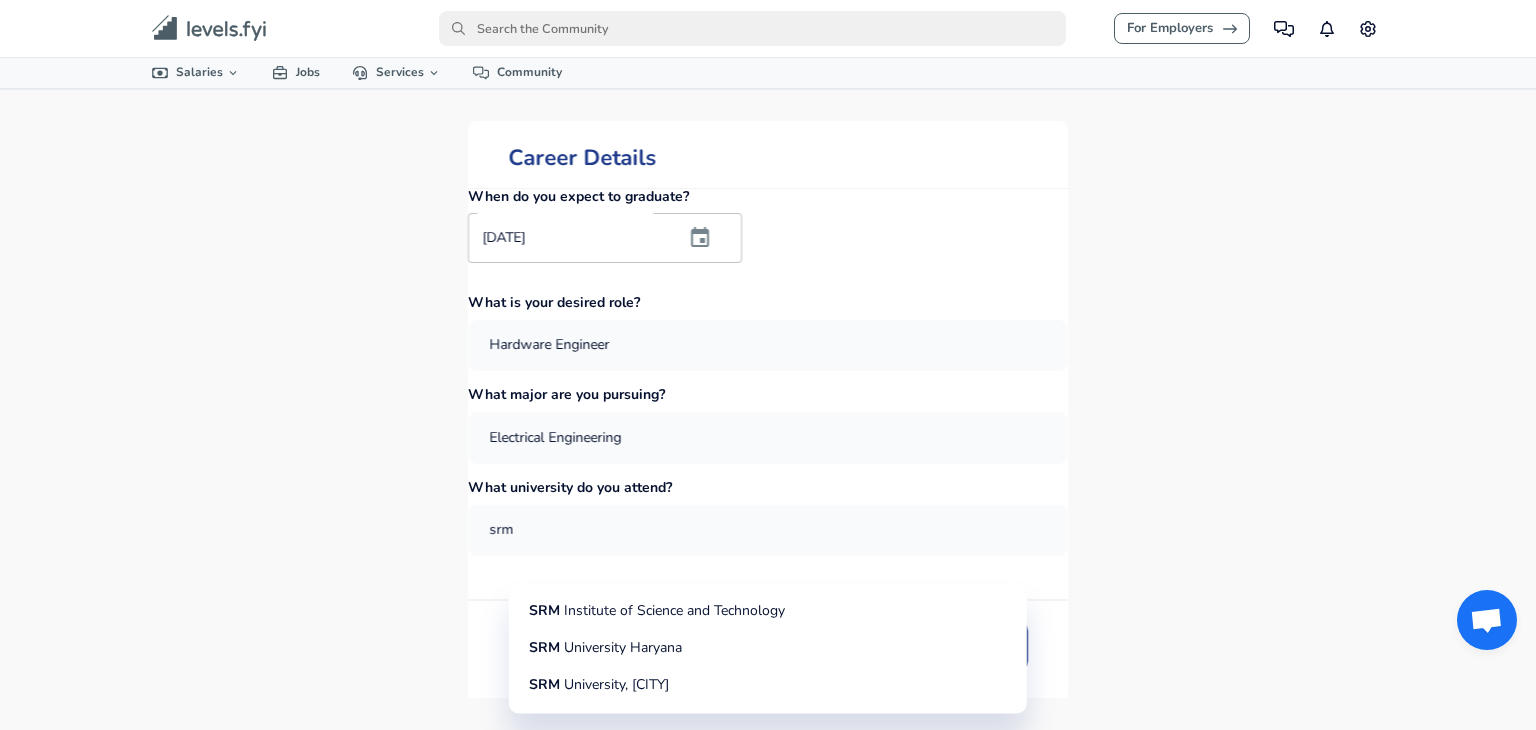 drag, startPoint x: 652, startPoint y: 554, endPoint x: 448, endPoint y: 556, distance: 204.0098 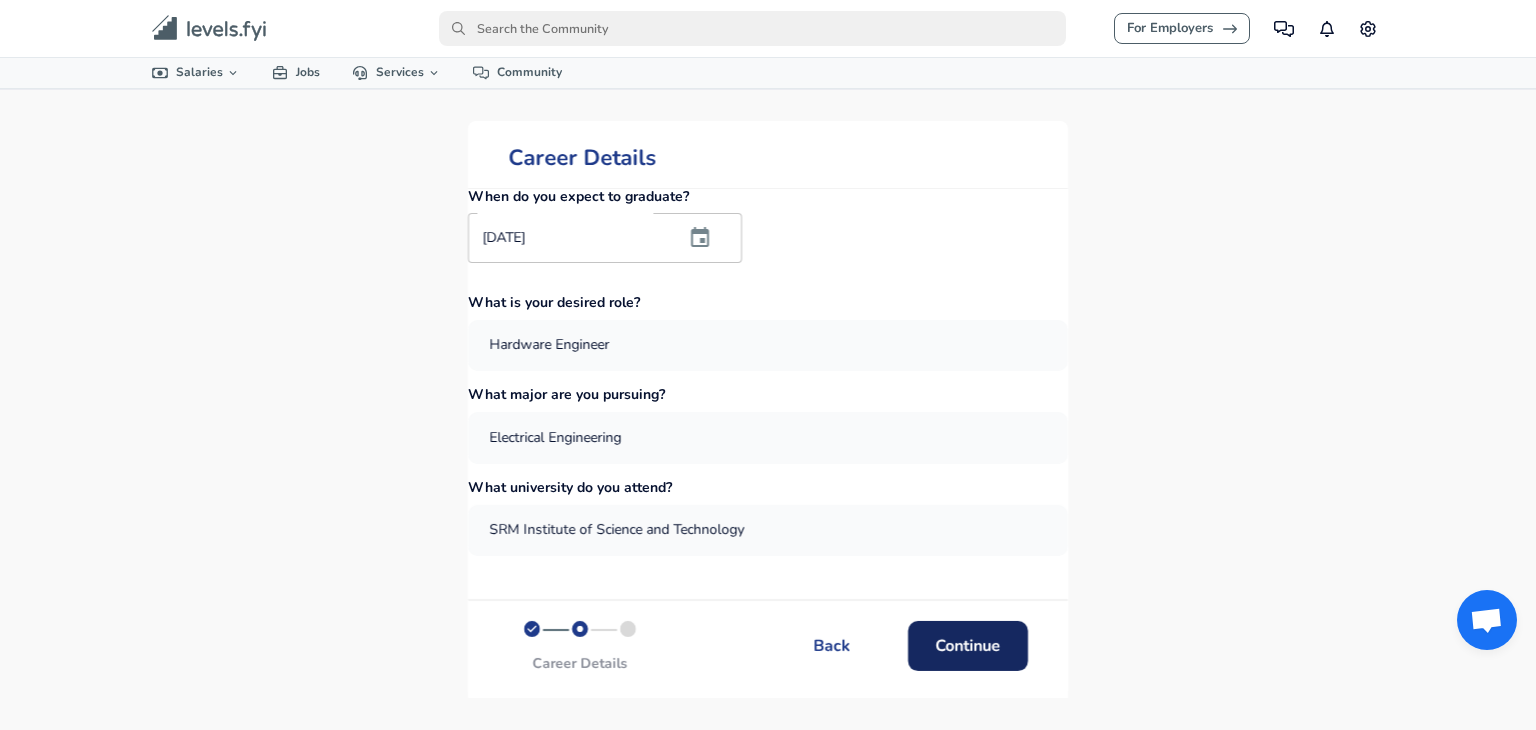 click on "Continue" at bounding box center [968, 645] 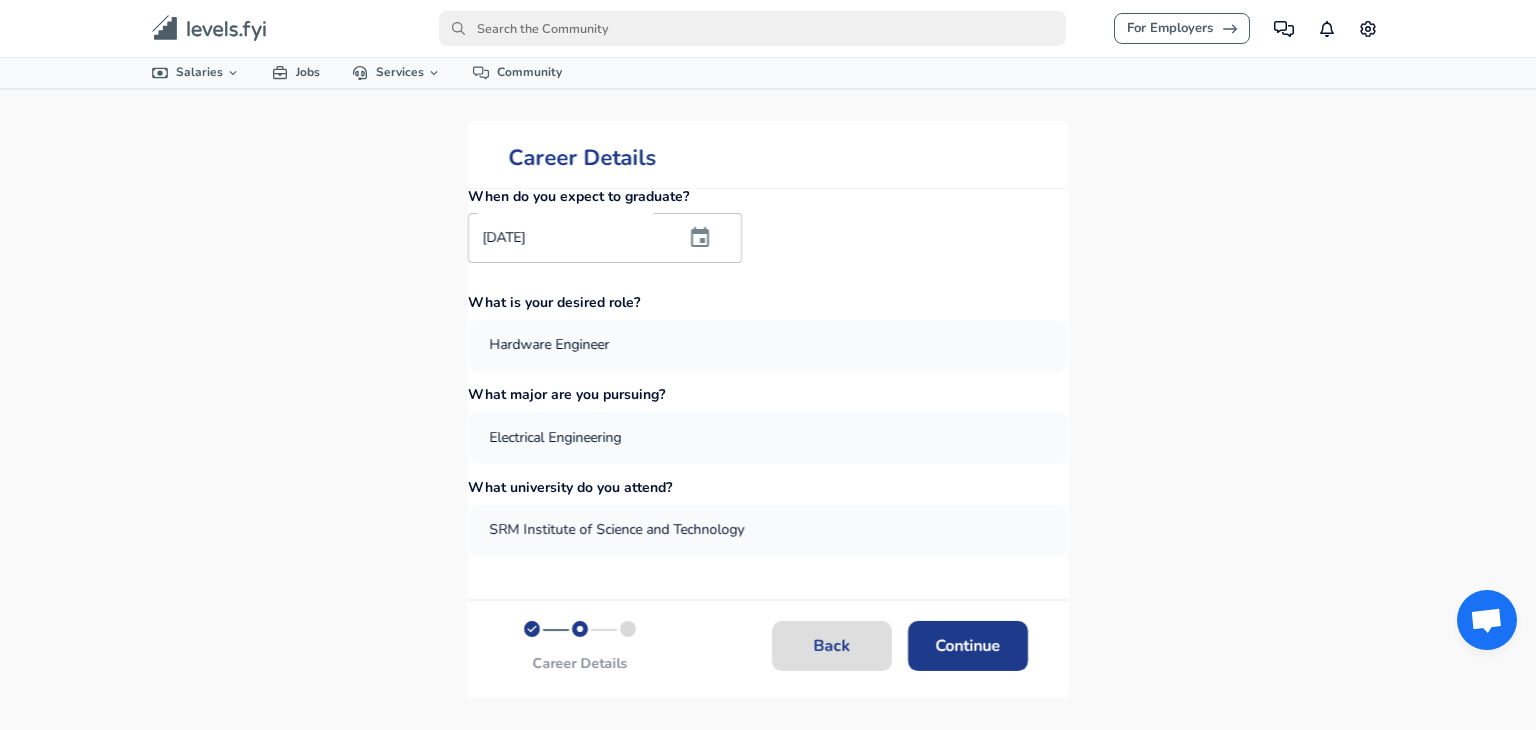 click on "Back" at bounding box center [832, 645] 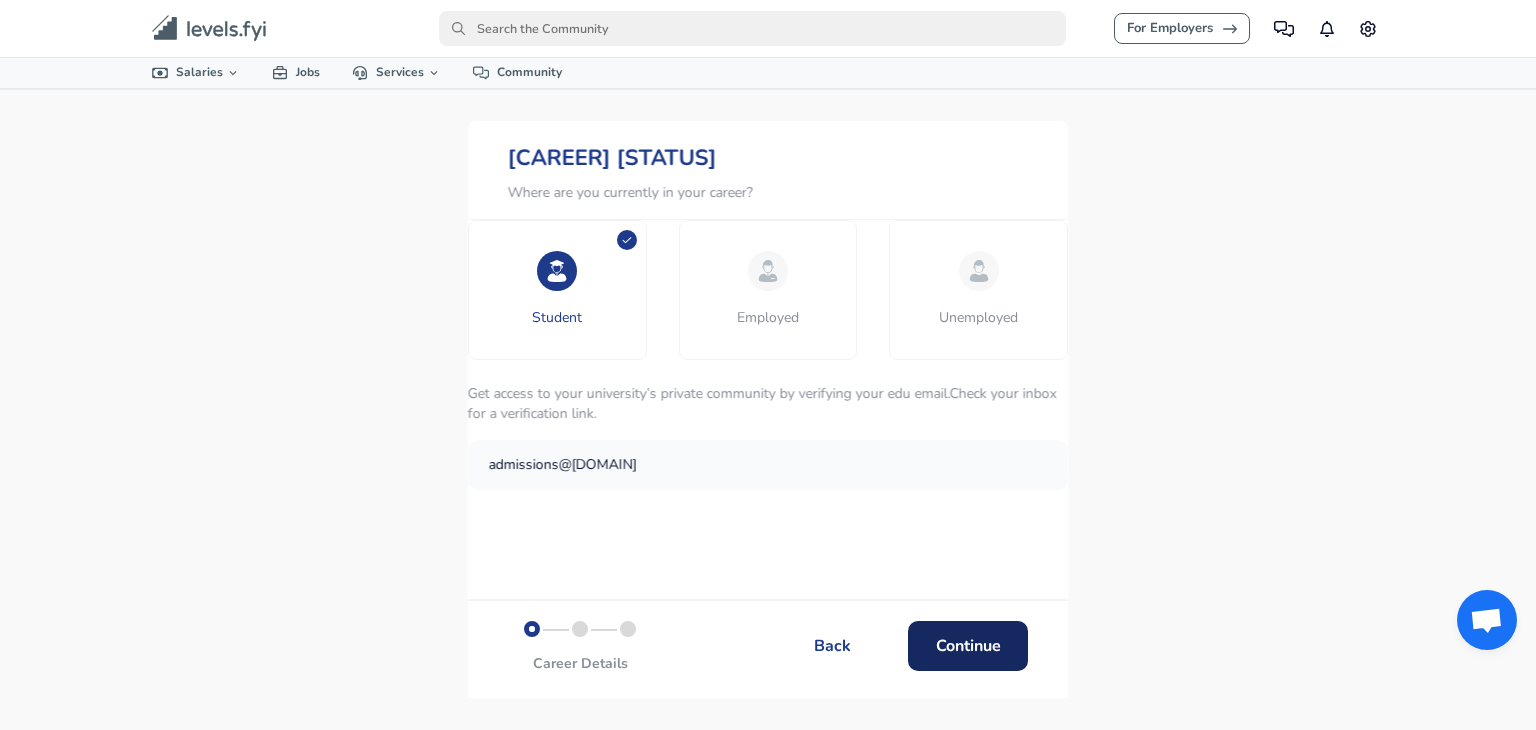 click on "Continue" at bounding box center [968, 645] 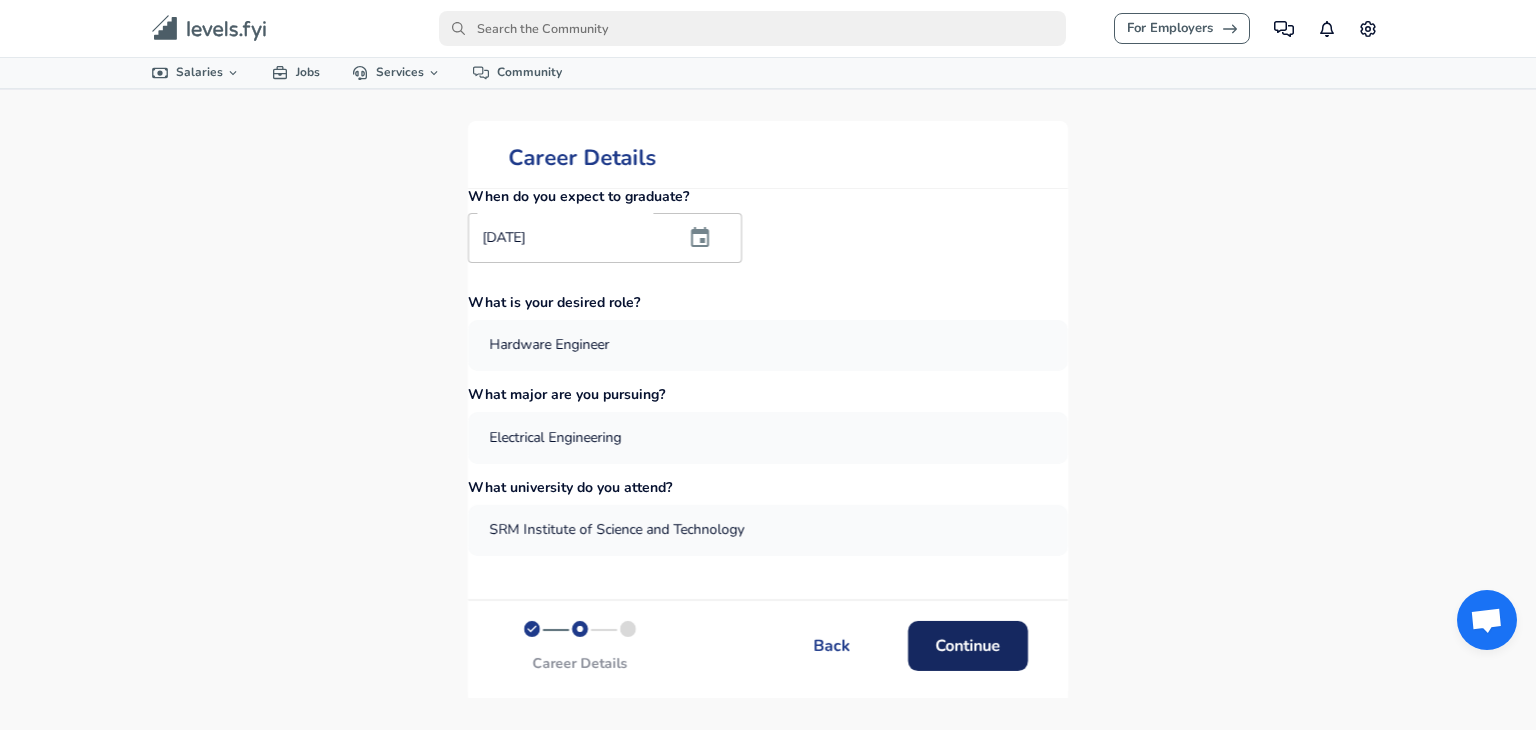 click on "Continue" at bounding box center (968, 645) 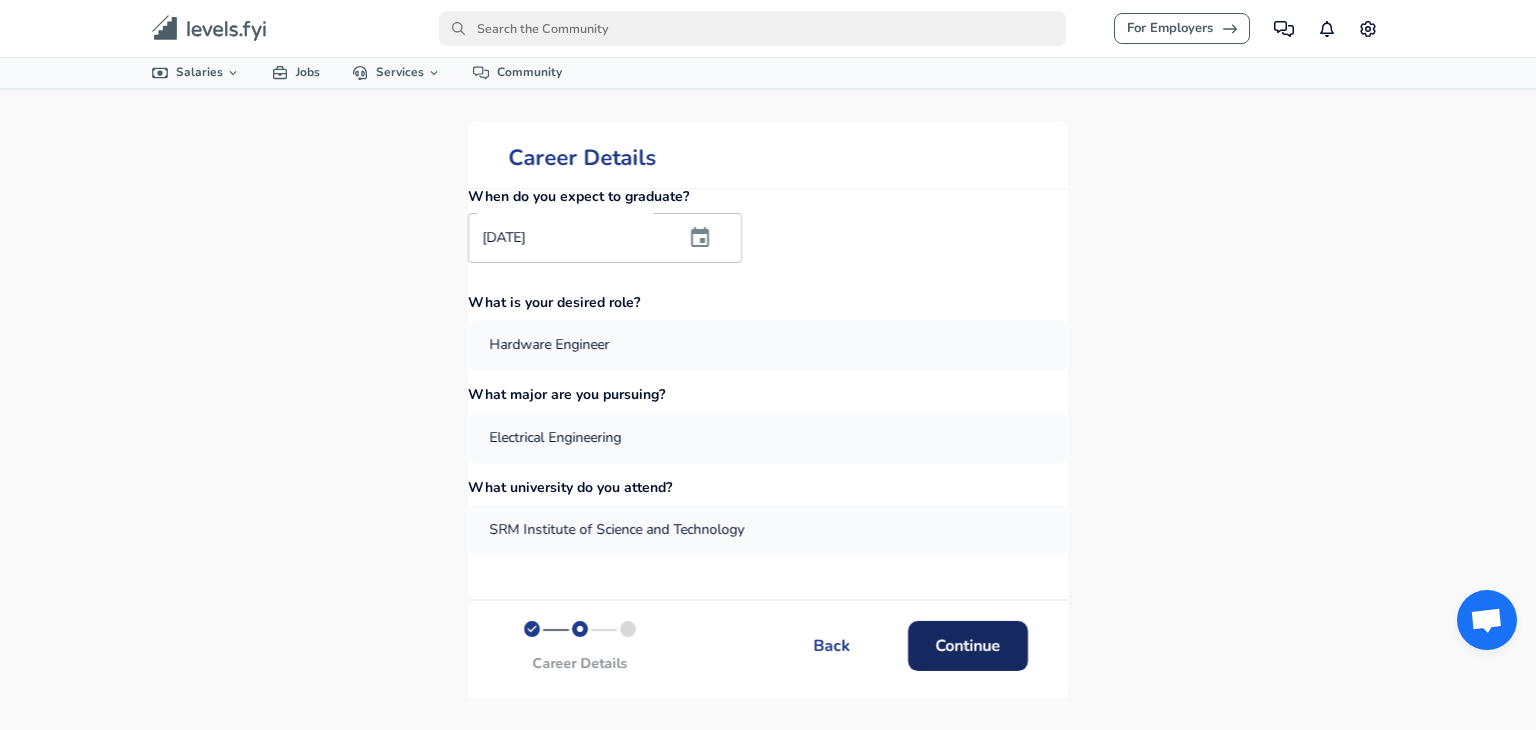 click on "Continue" at bounding box center (968, 645) 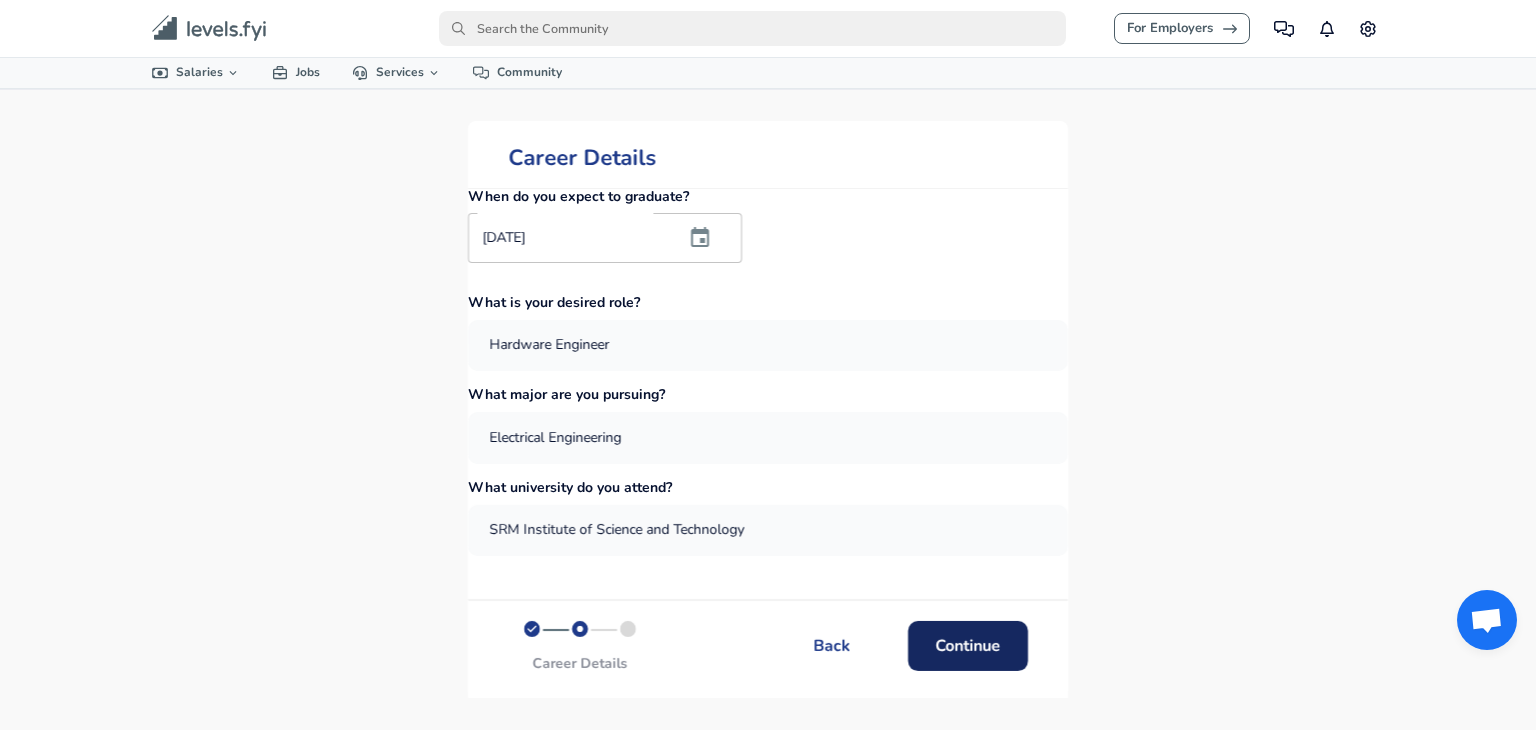click on "Continue" at bounding box center [968, 645] 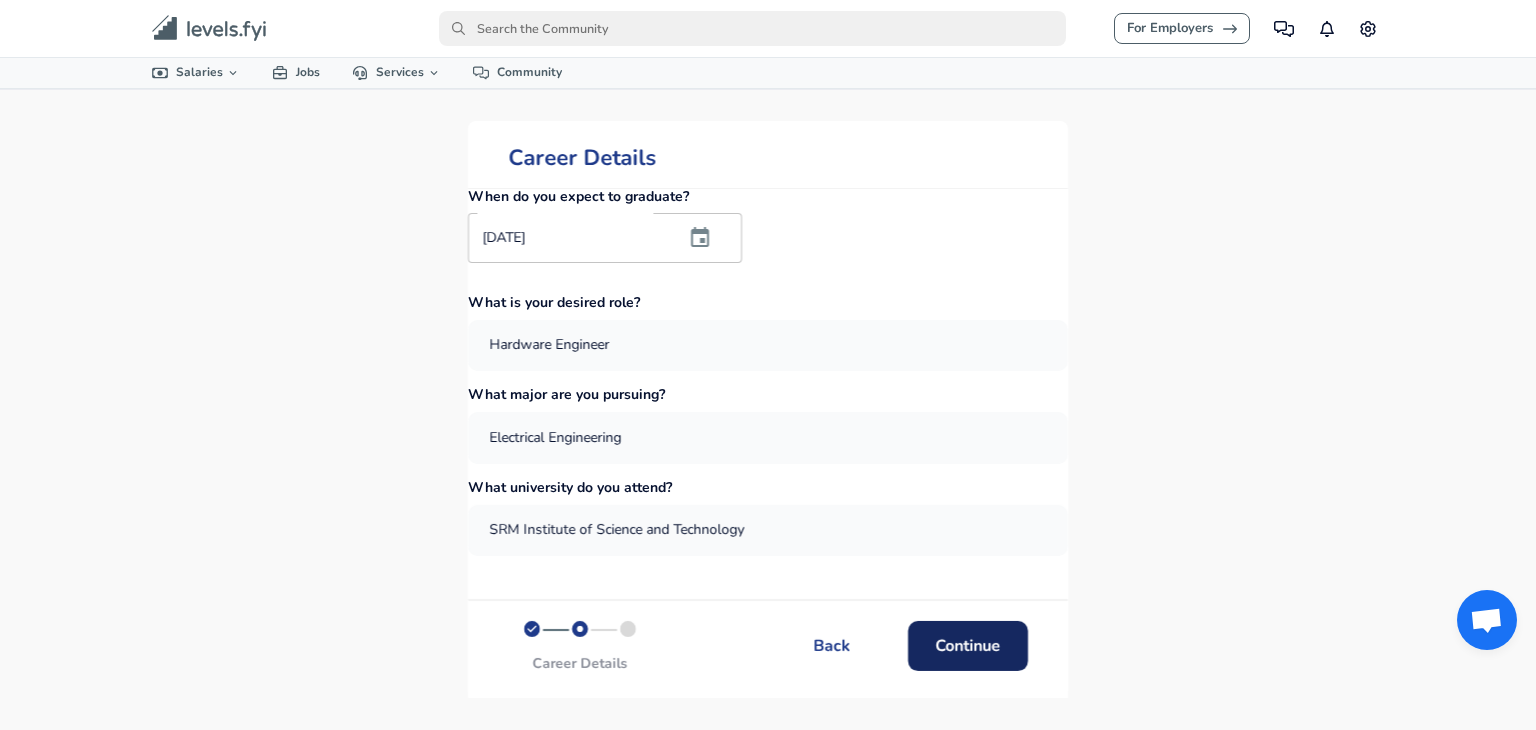 click on "Continue" at bounding box center (968, 645) 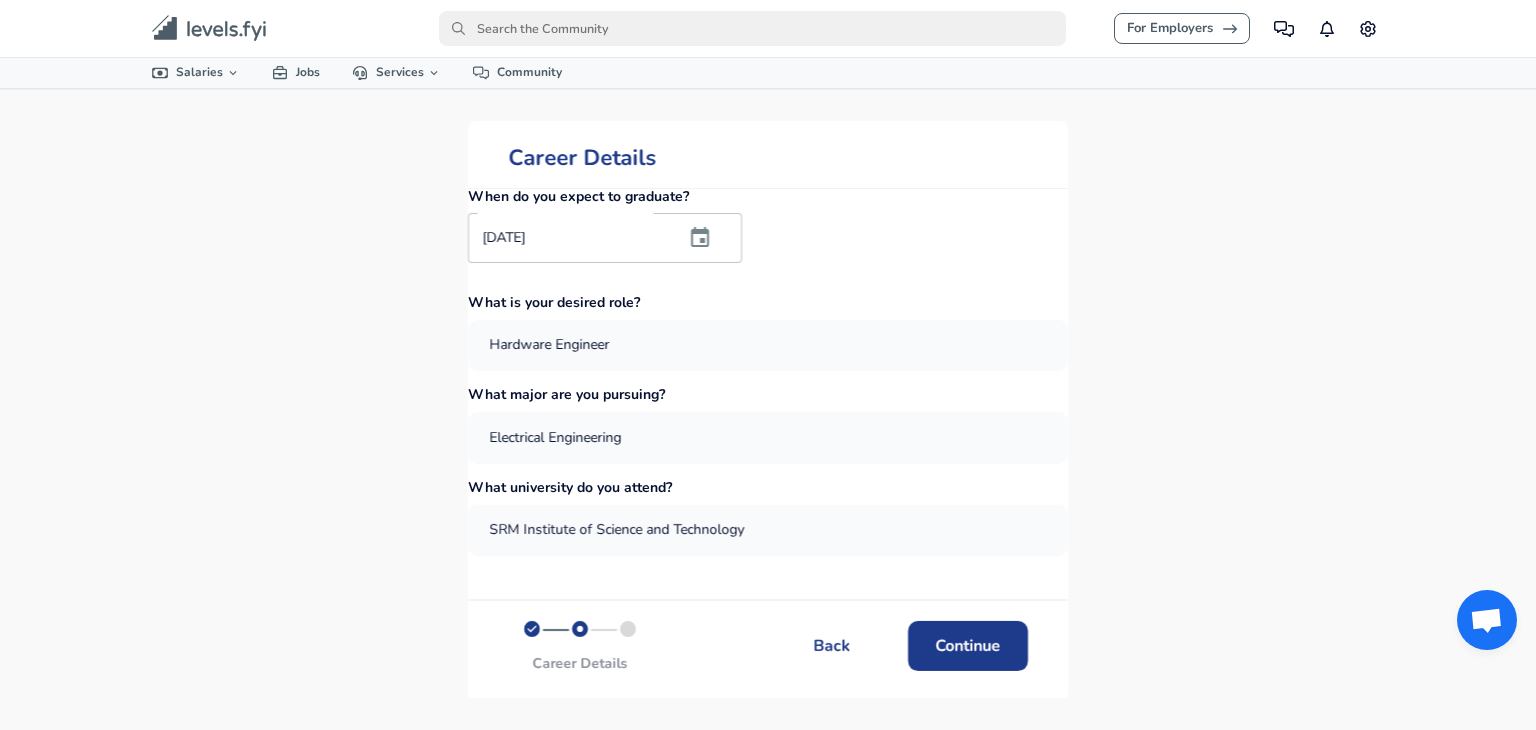 click at bounding box center (752, 28) 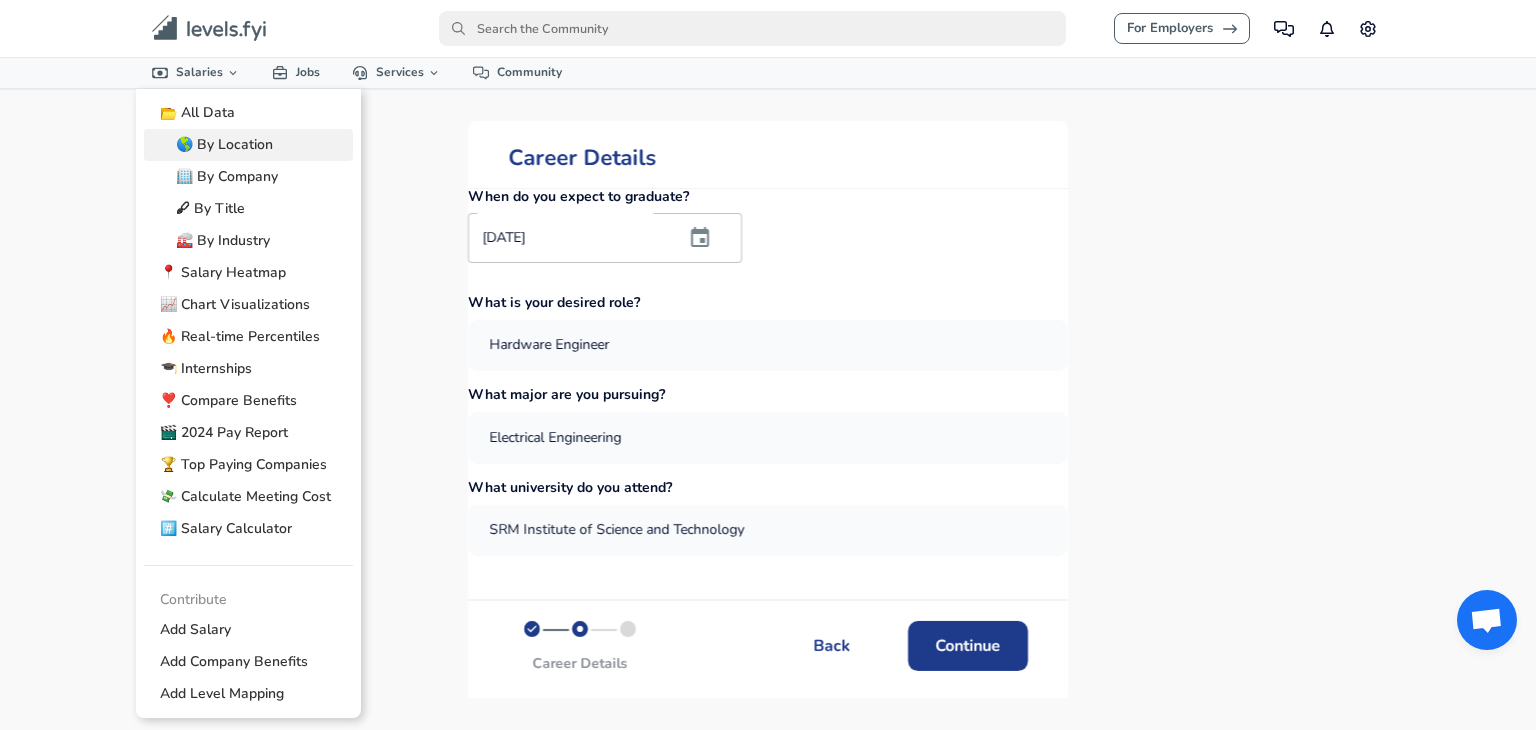 click on "🌎   By Location" at bounding box center [248, 145] 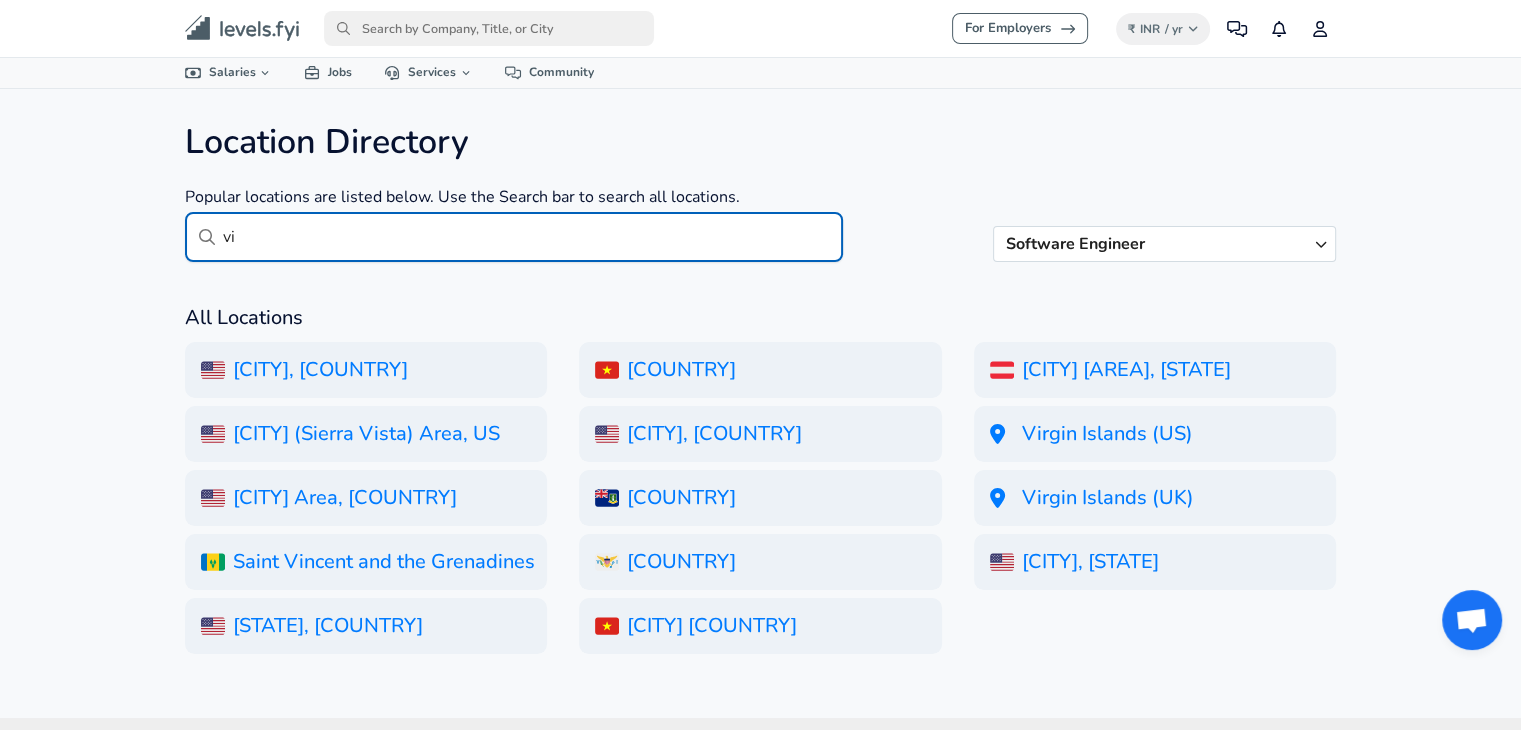type on "v" 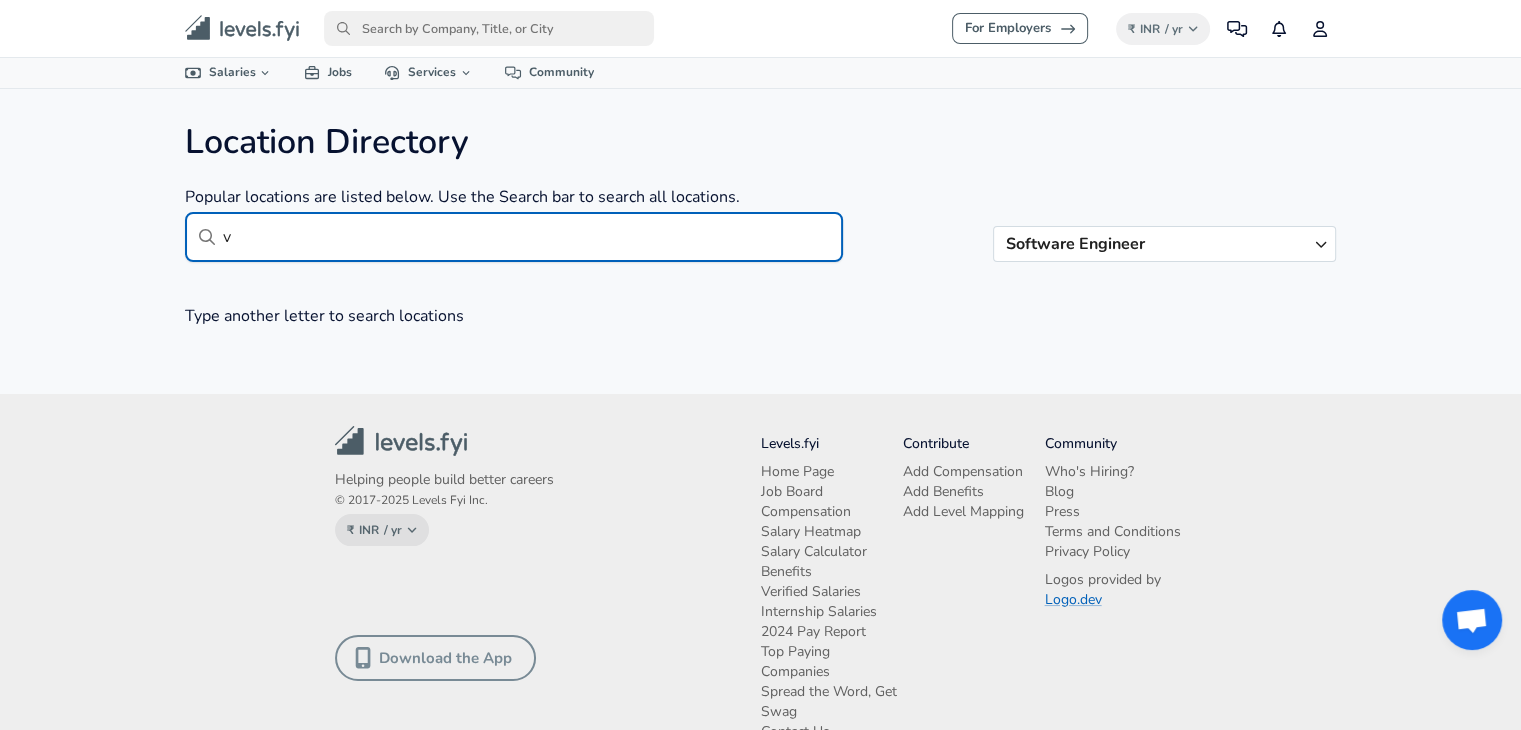type 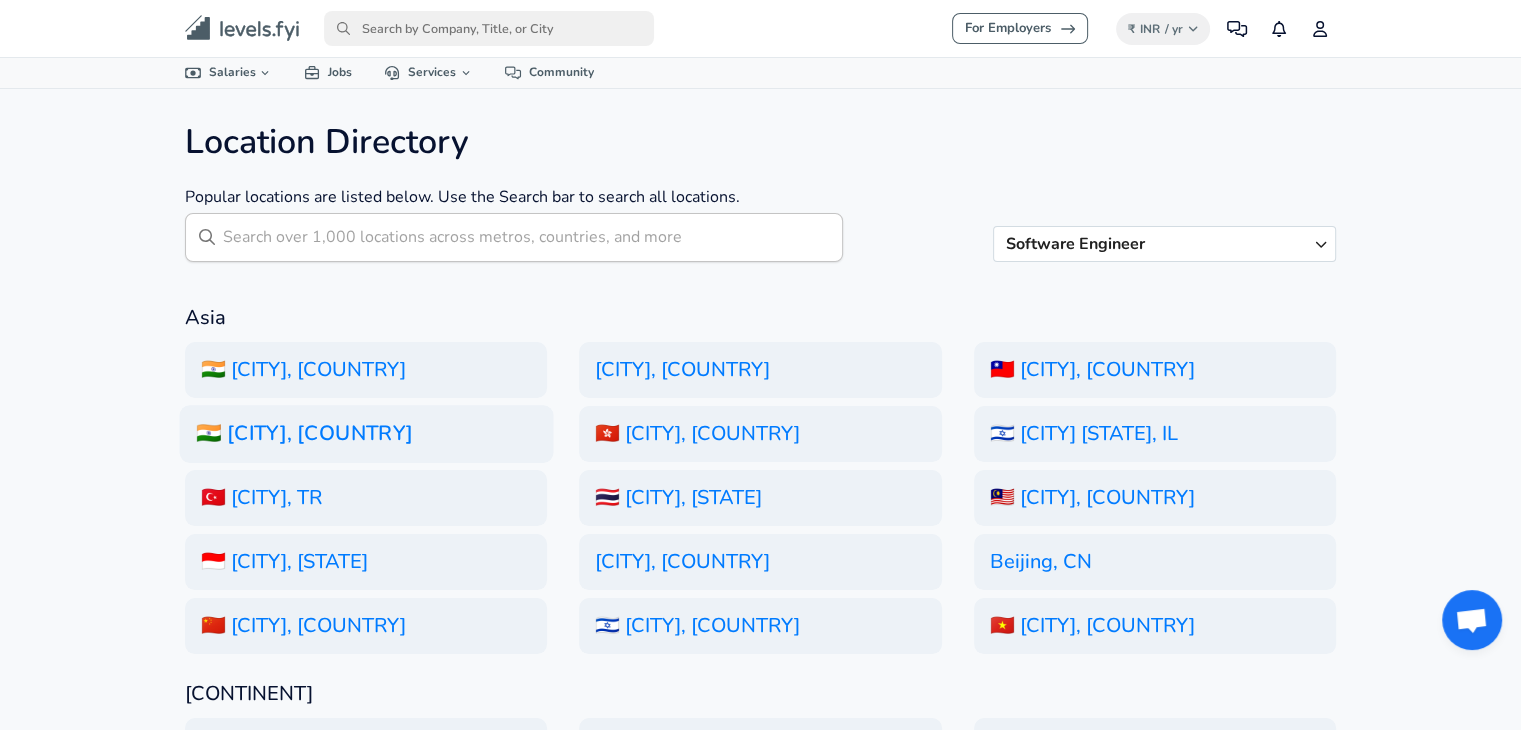 click on "🇮🇳 [CITY], [COUNTRY]" at bounding box center [366, 434] 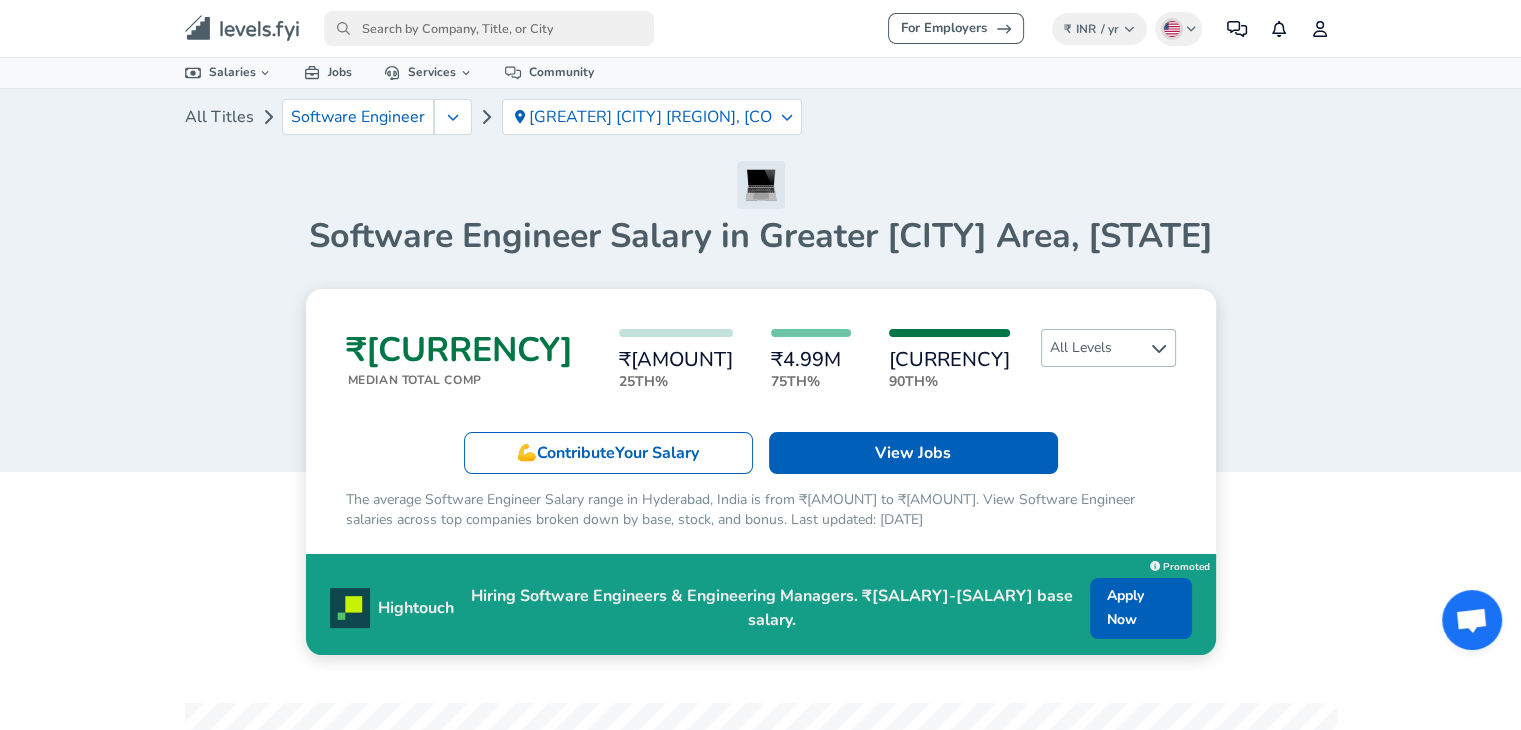 click on "All Levels" at bounding box center (1108, 348) 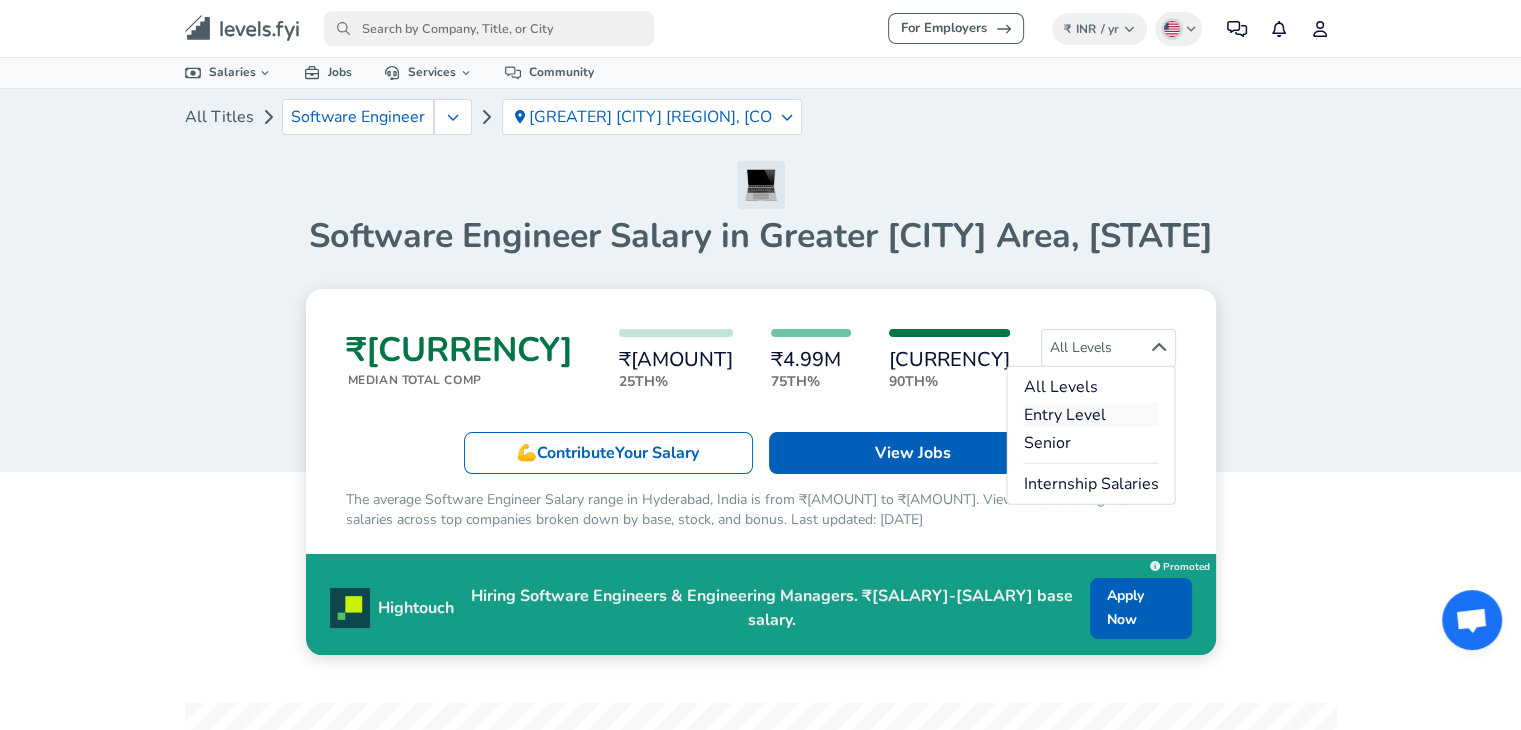 click on "Entry Level" at bounding box center (1090, 415) 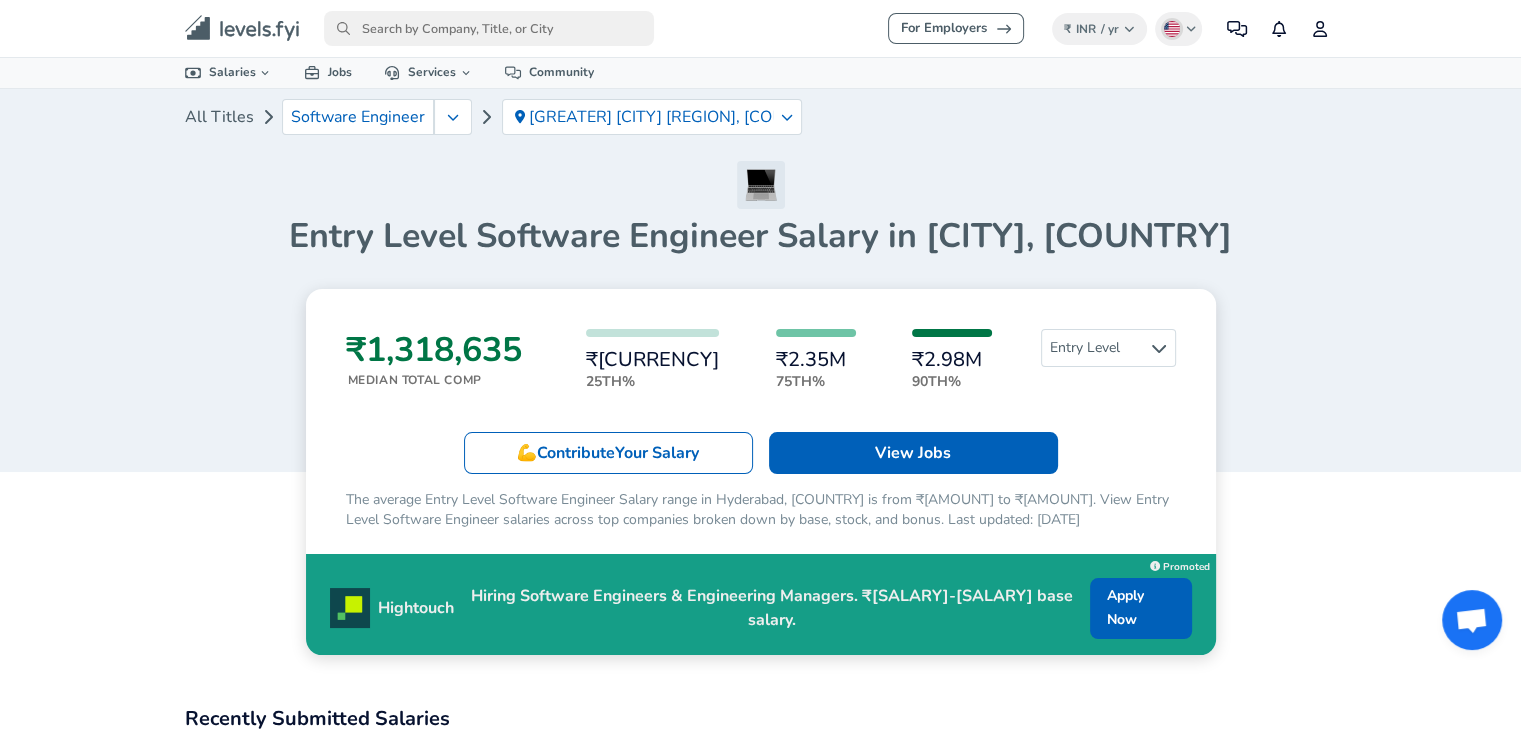 click on "All Titles Software Engineer Greater Hyderabad Area, IN" at bounding box center (761, 125) 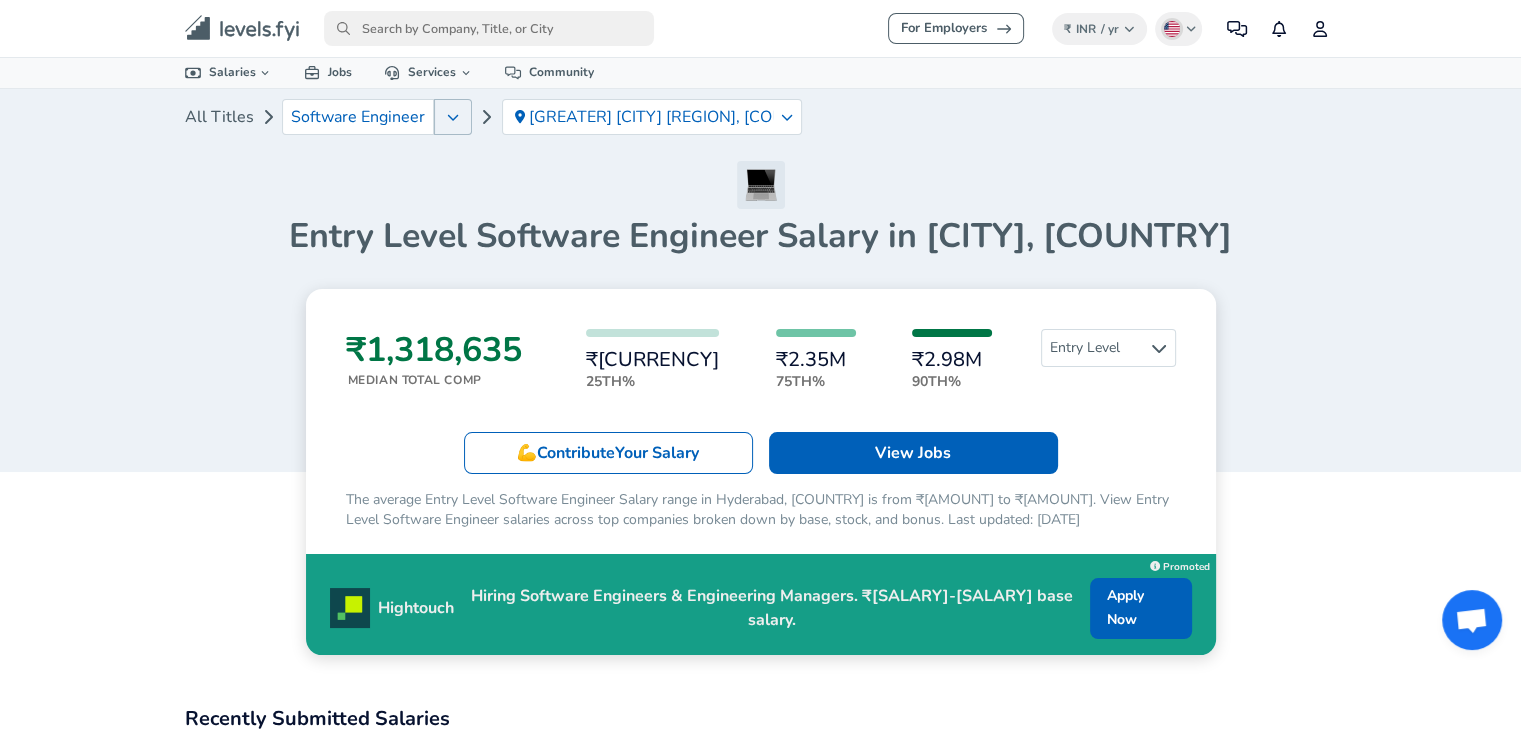 click at bounding box center [453, 117] 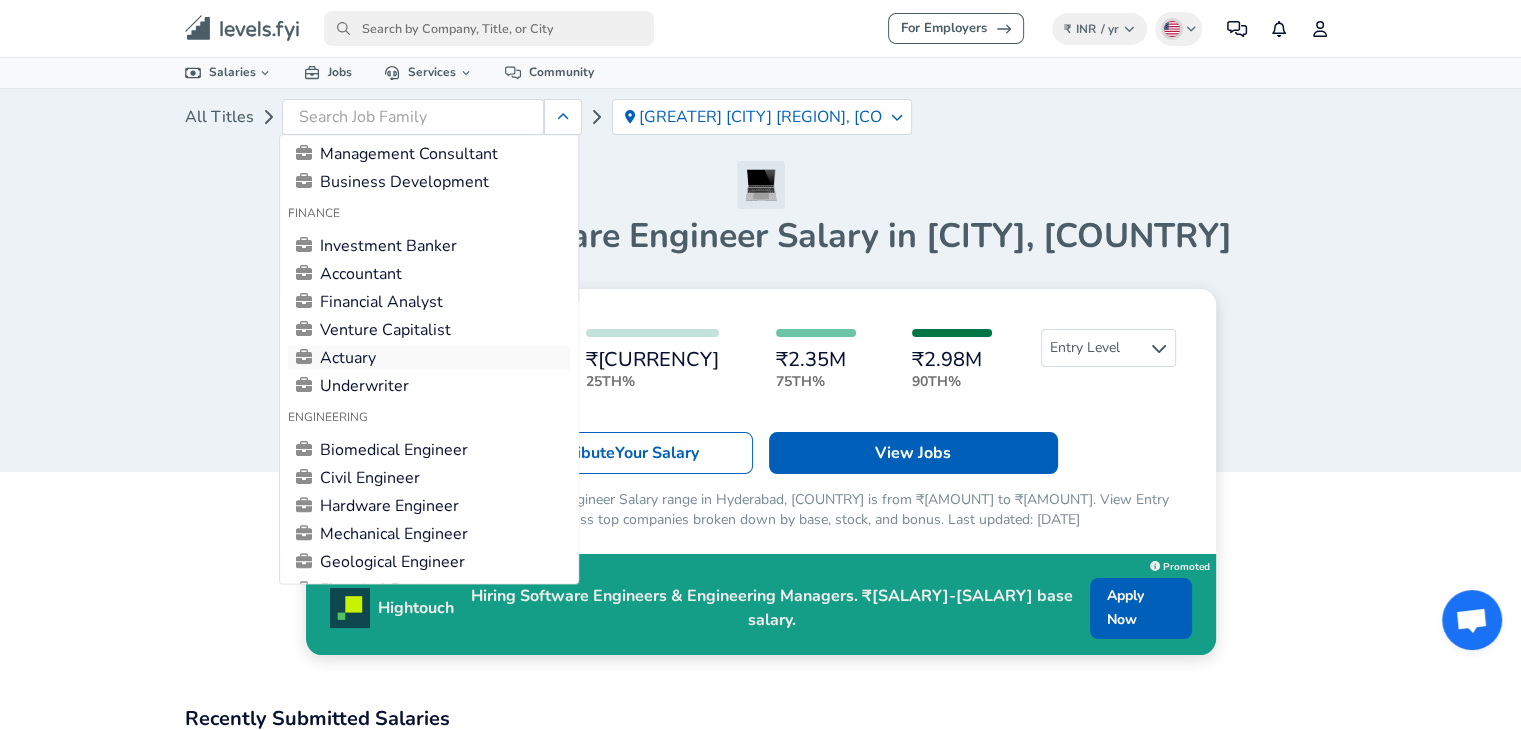 scroll, scrollTop: 600, scrollLeft: 0, axis: vertical 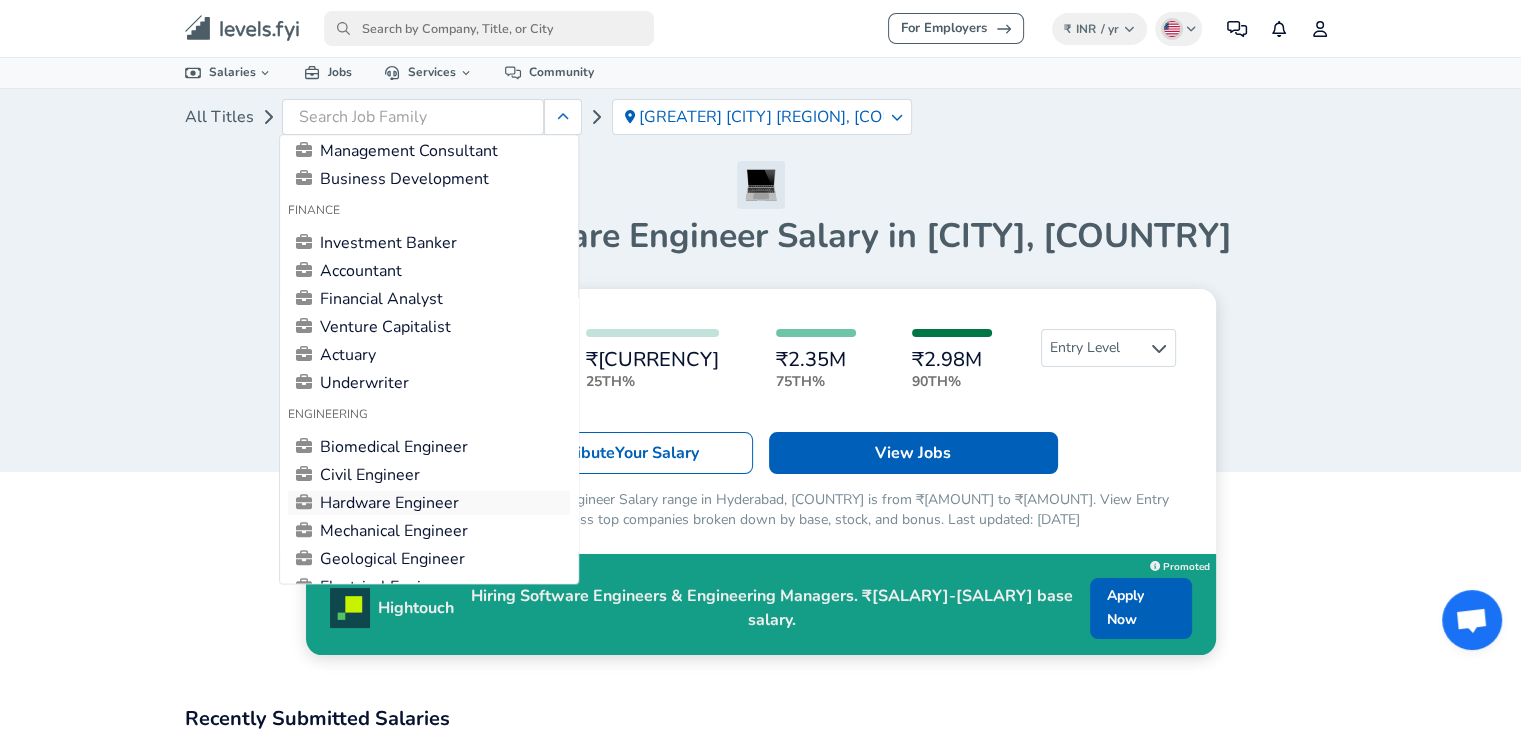 click on "Hardware Engineer" at bounding box center [429, 503] 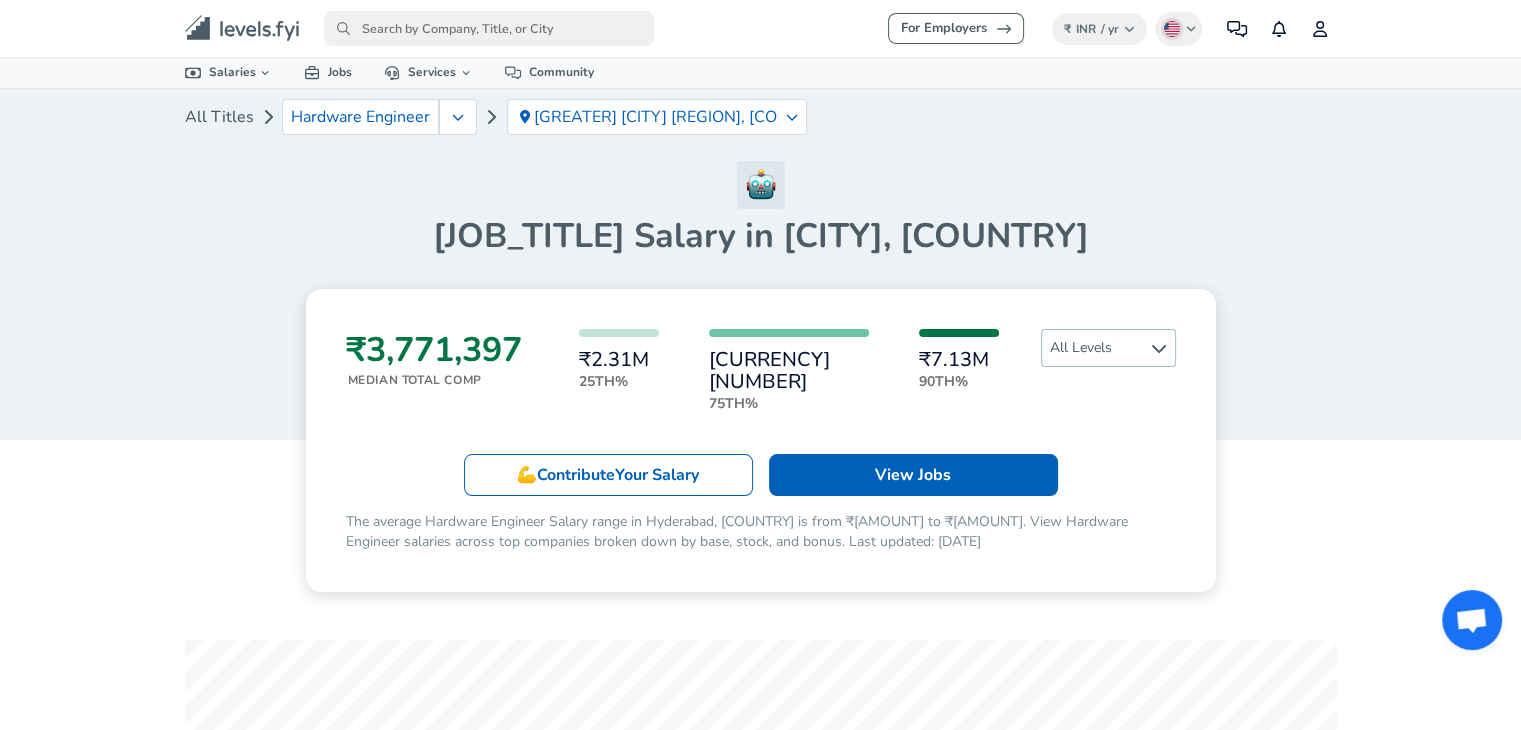 click on "All Levels" at bounding box center (1108, 348) 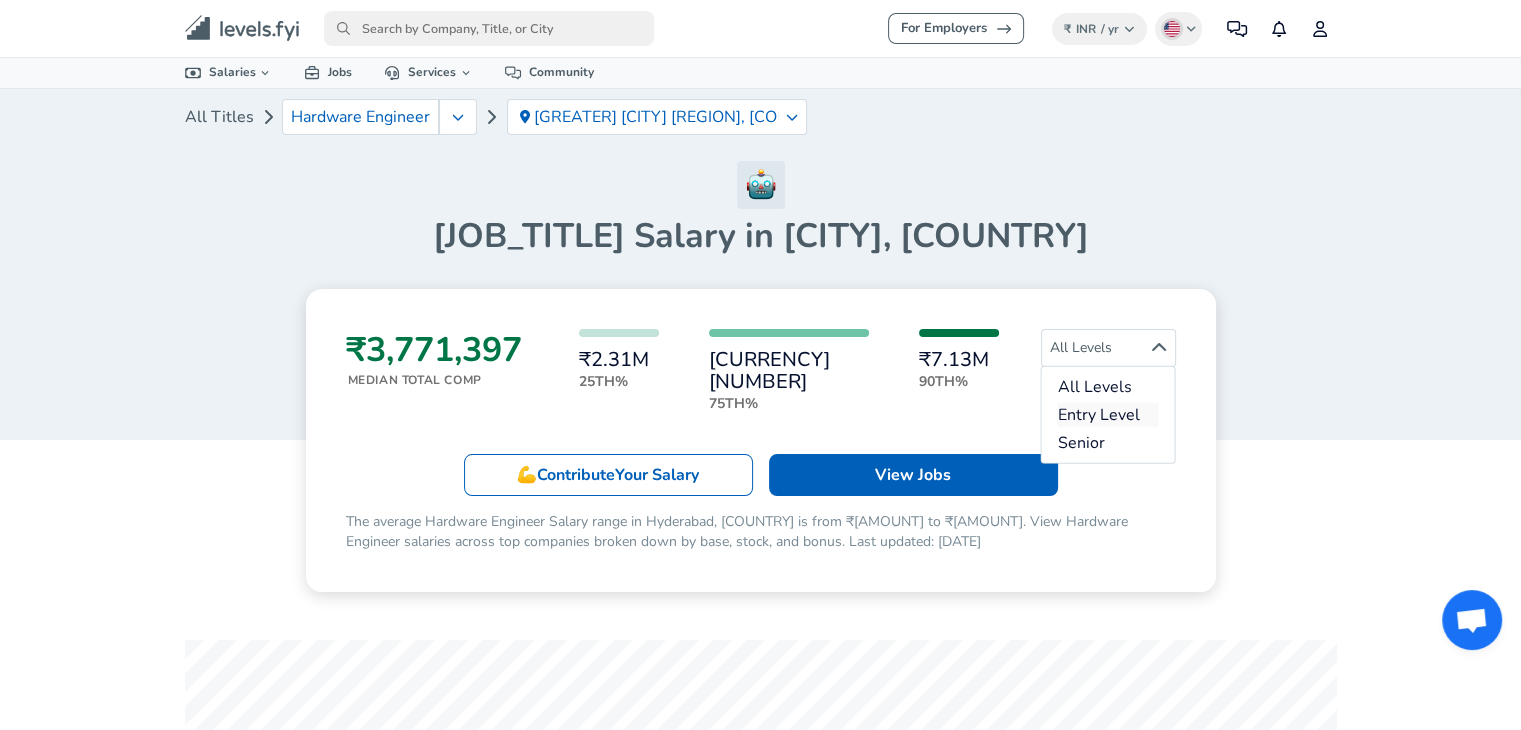 click on "Entry Level" at bounding box center (1107, 415) 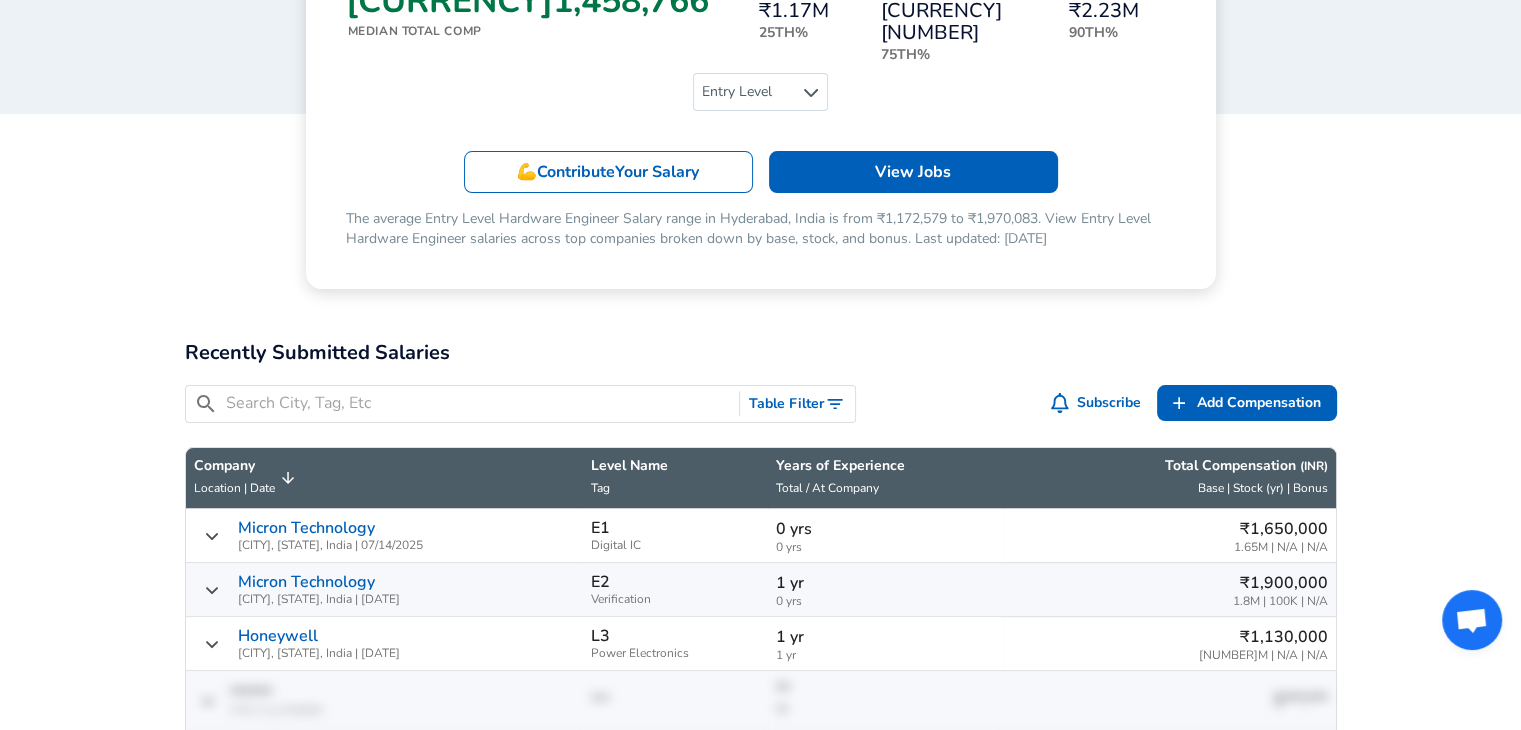 scroll, scrollTop: 400, scrollLeft: 0, axis: vertical 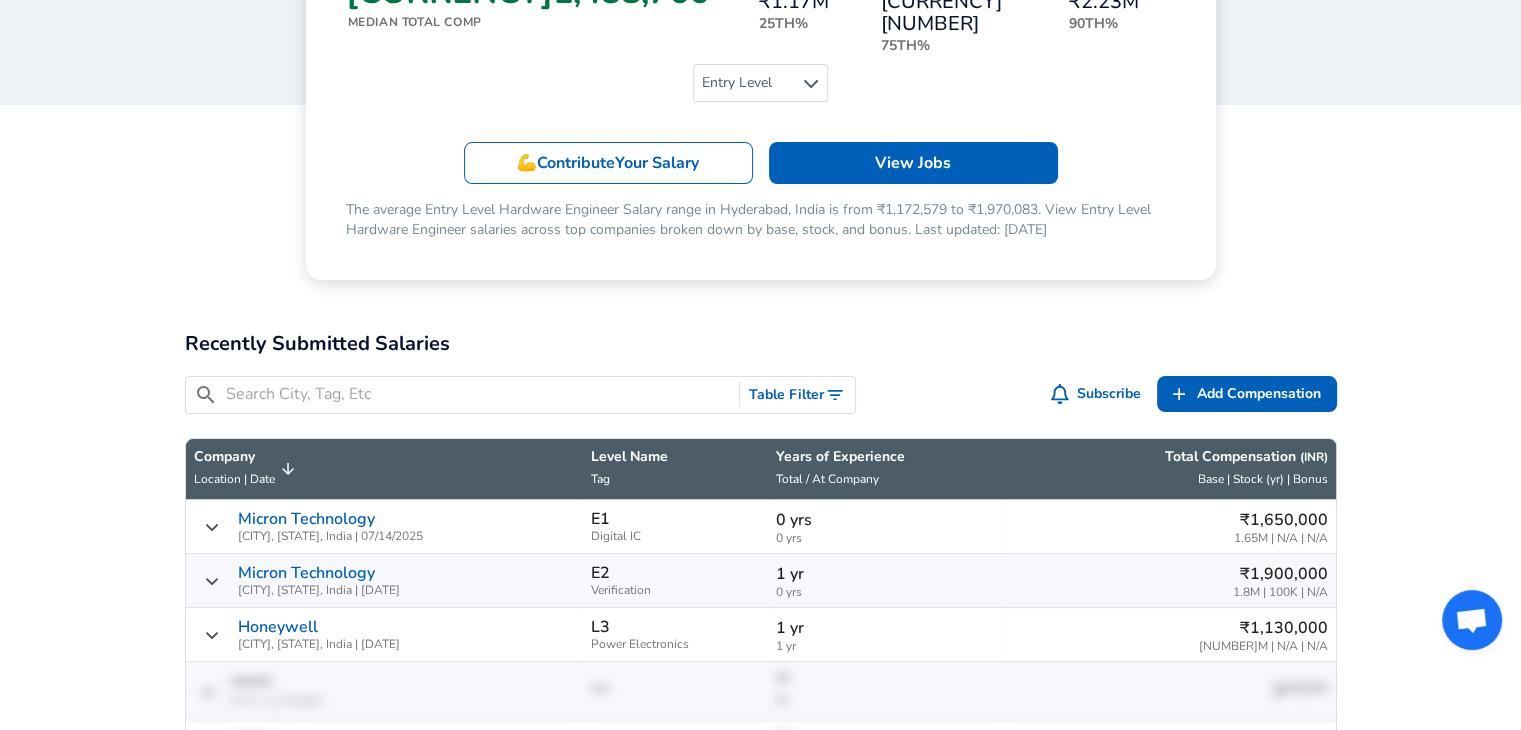 click on "Subscribe" at bounding box center (1098, 394) 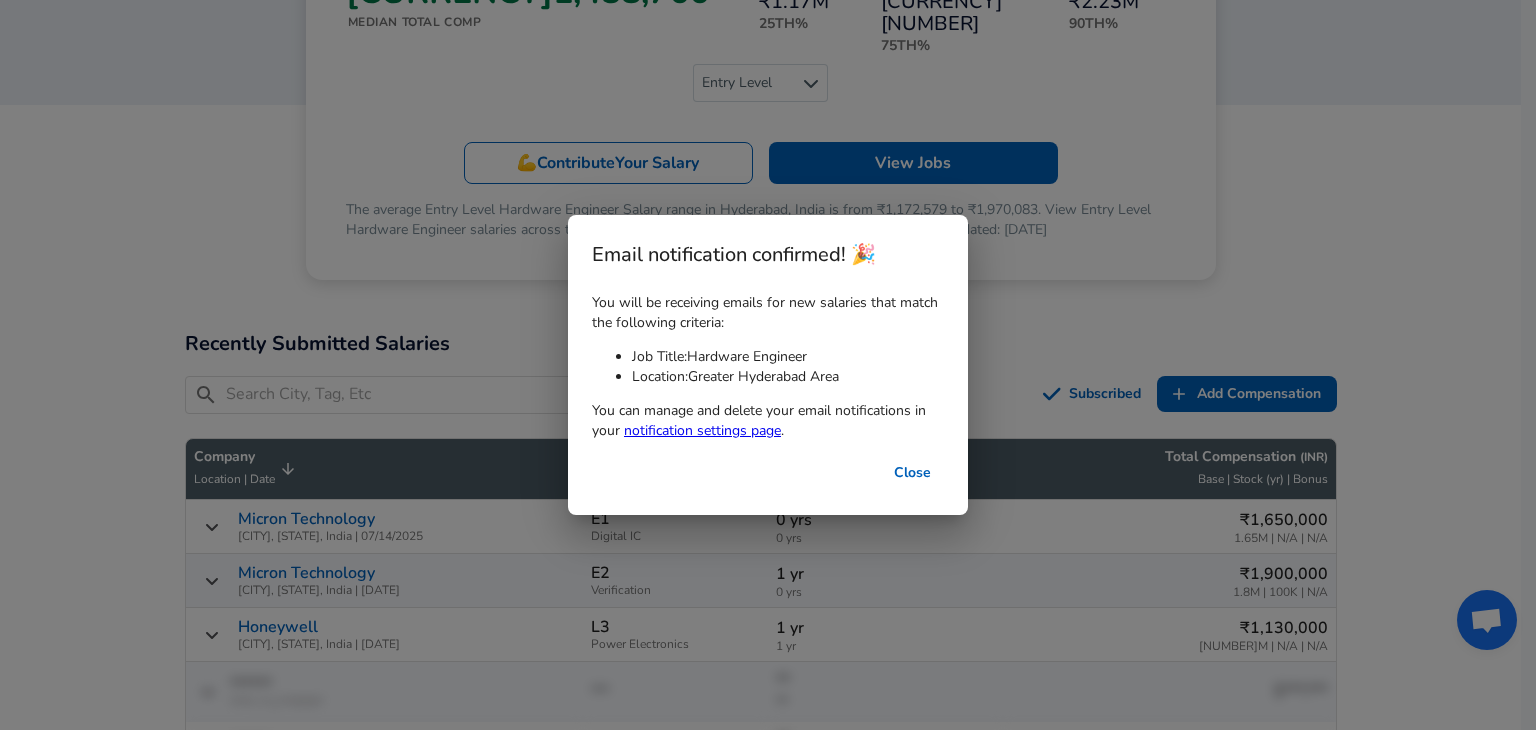 click on "Close" at bounding box center [912, 473] 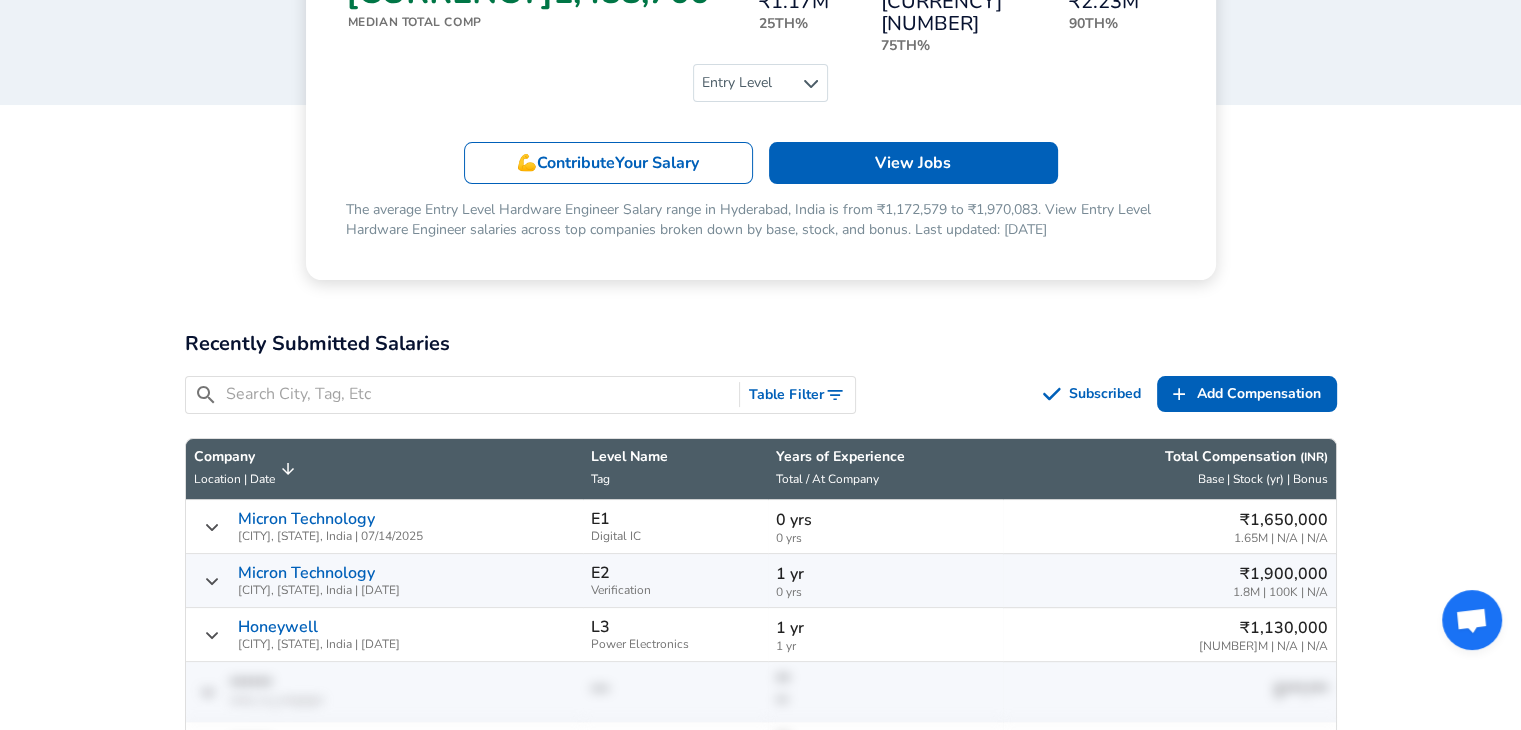 scroll, scrollTop: 1, scrollLeft: 0, axis: vertical 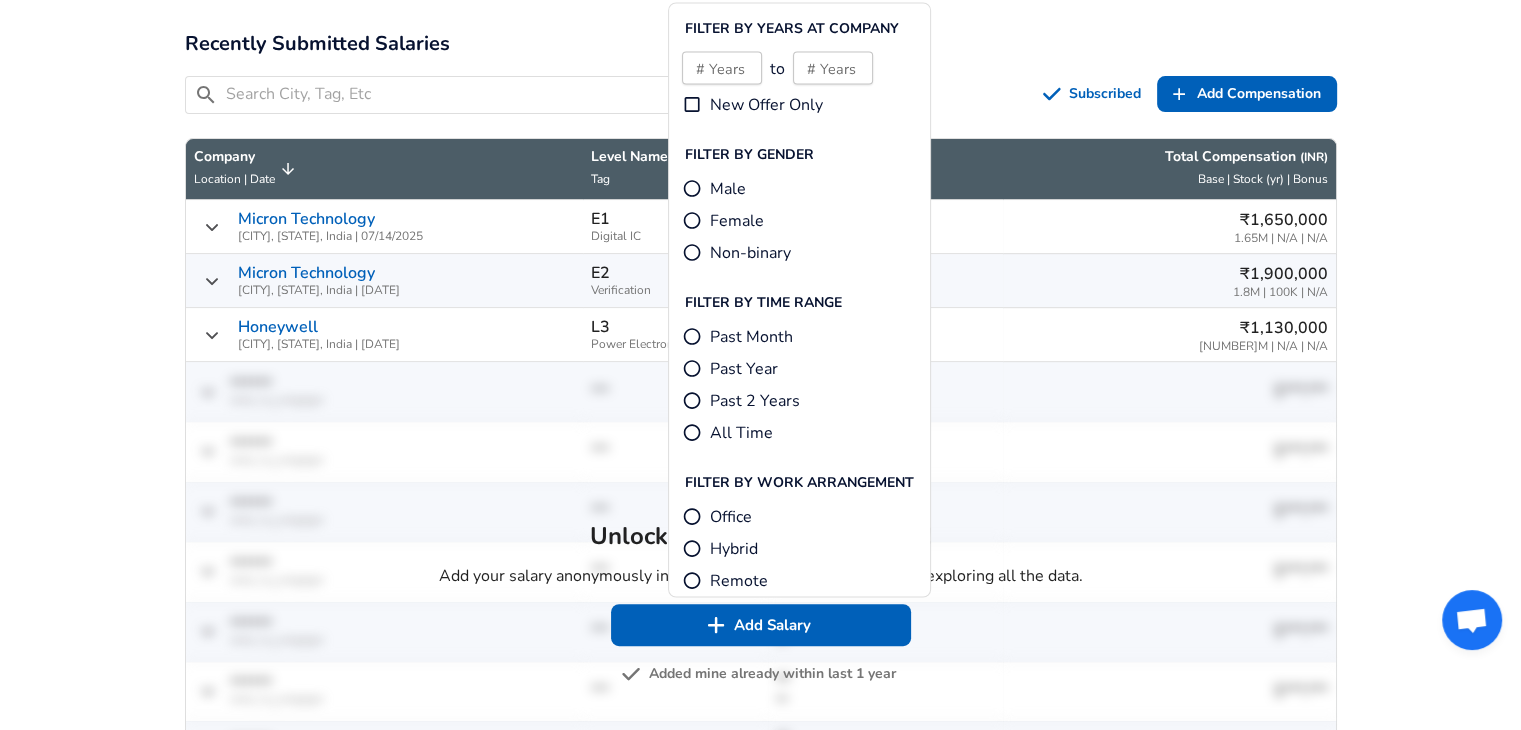 click on "Remote" at bounding box center [739, 580] 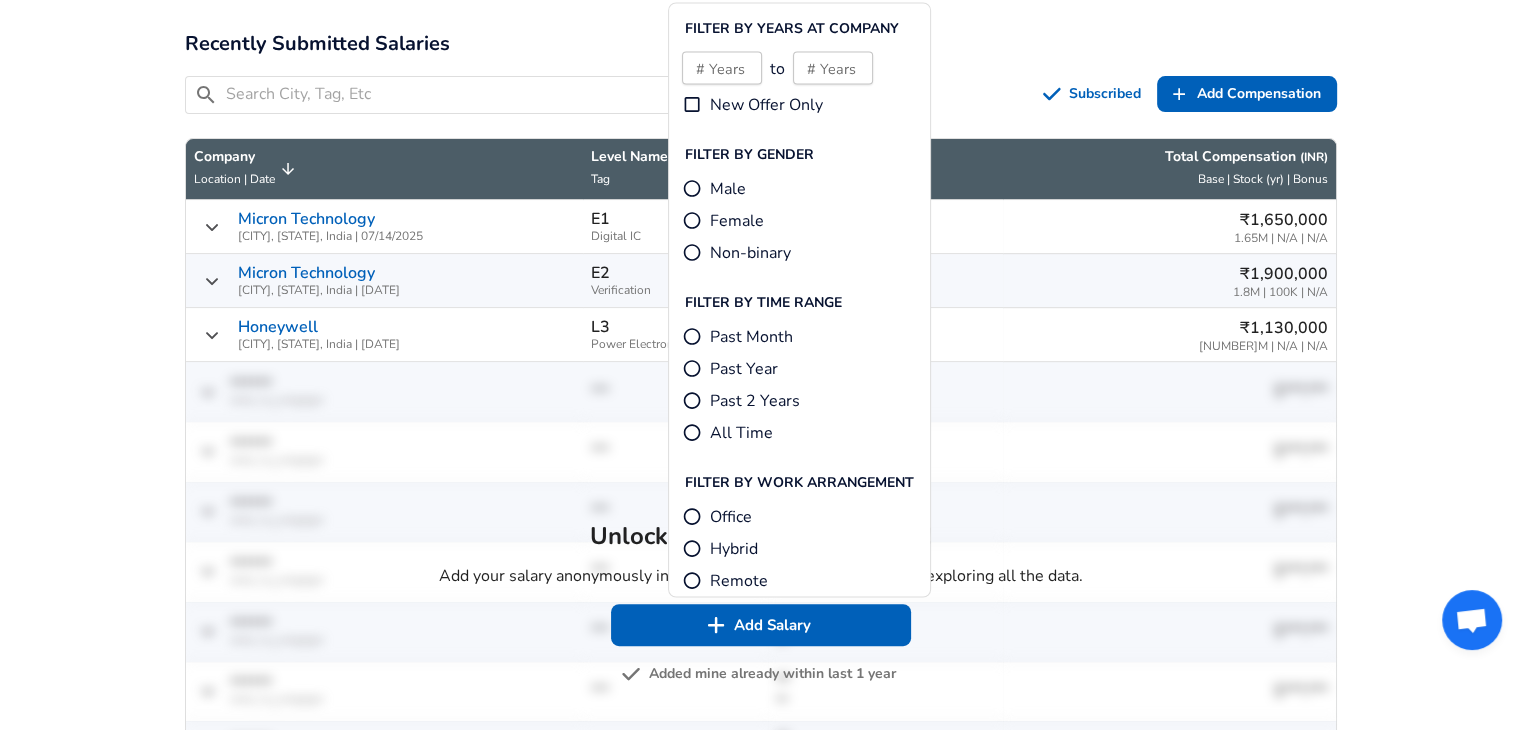 click on "Remote" at bounding box center (692, 580) 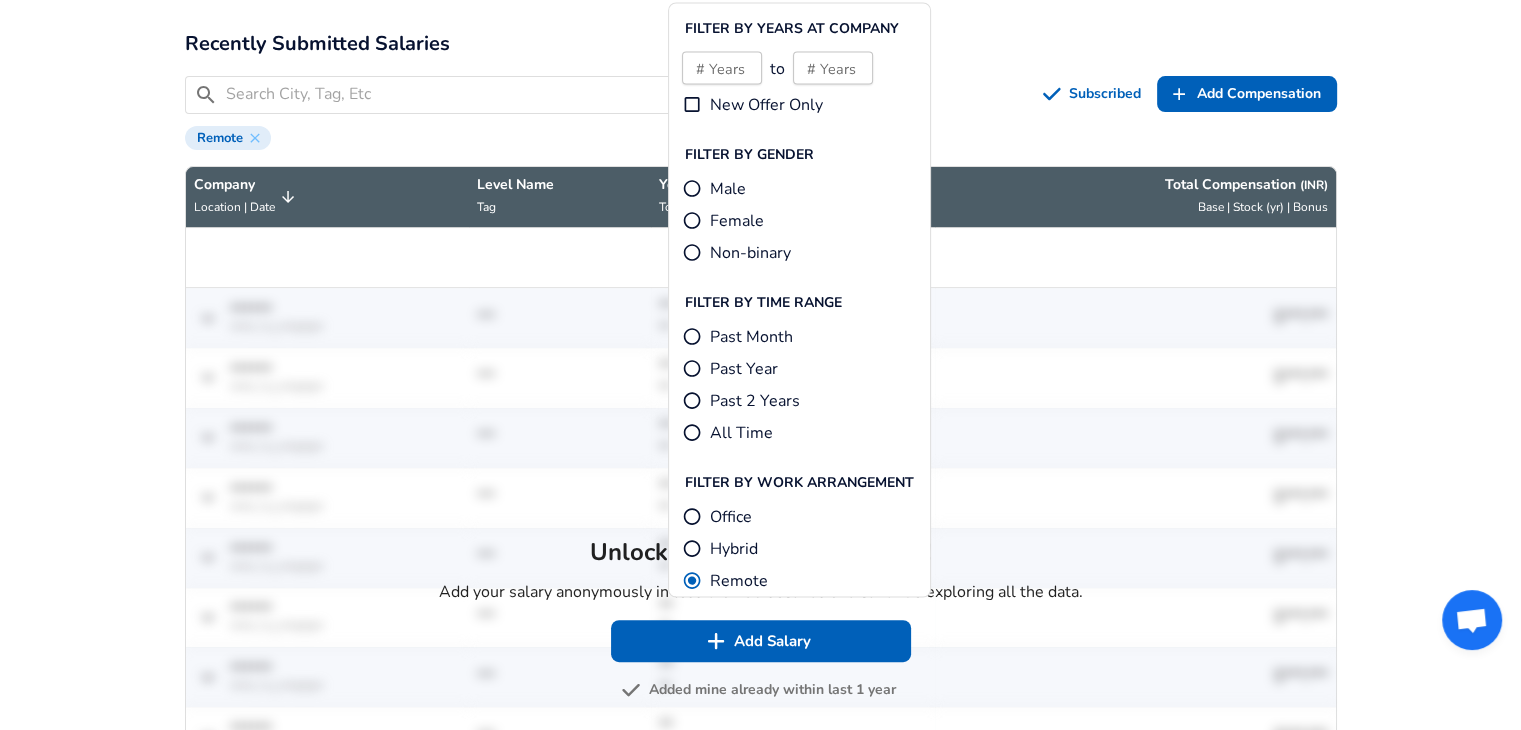 click on "Google Software Engineer Product Manager [CITY] Area Data Scientist View Individual Data Points Levels FYI Logo Salaries 📂 All Data 🌎 By Location 🏢 By Company 🖋 By Title 🏭️ By Industry 📍 Salary Heatmap 📈 Chart Visualizations 🔥 Real-time Percentiles 🎓 Internships ❣️ Compare Benefits 🎬 2024 Pay Report 🏆 Top Paying Companies 💸 Calculate Meeting Cost #️⃣ Salary Calculator Contribute Add Salary Add Company Benefits Add Level Mapping Jobs Services Candidate Services 💵 Negotiation Coaching 📄 Resume Review 🎁 Gift a Resume Review For Employers Interactive Offers Real-time Percentiles 🔥 Compensation Benchmarking 25th%" at bounding box center [760, 1353] 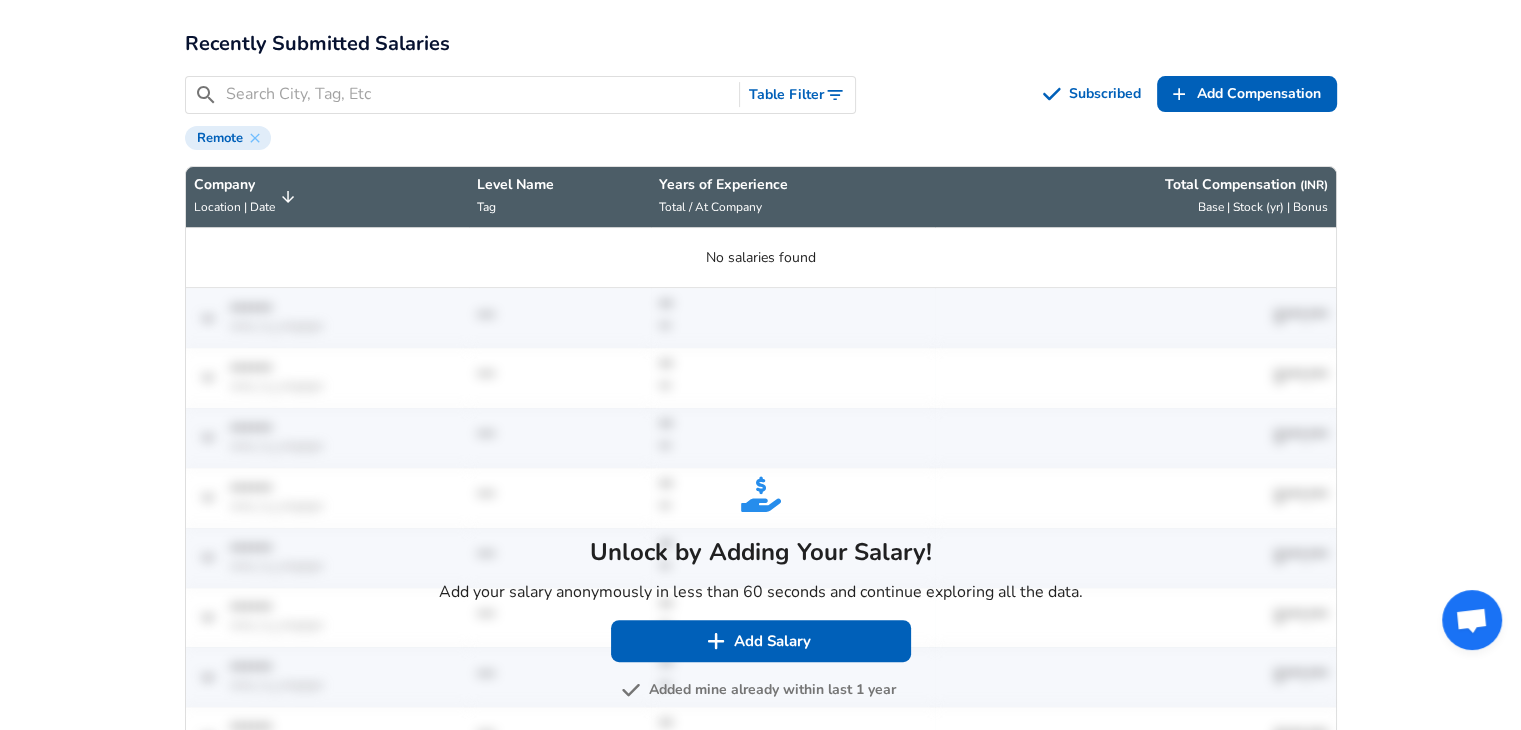 scroll, scrollTop: 0, scrollLeft: 0, axis: both 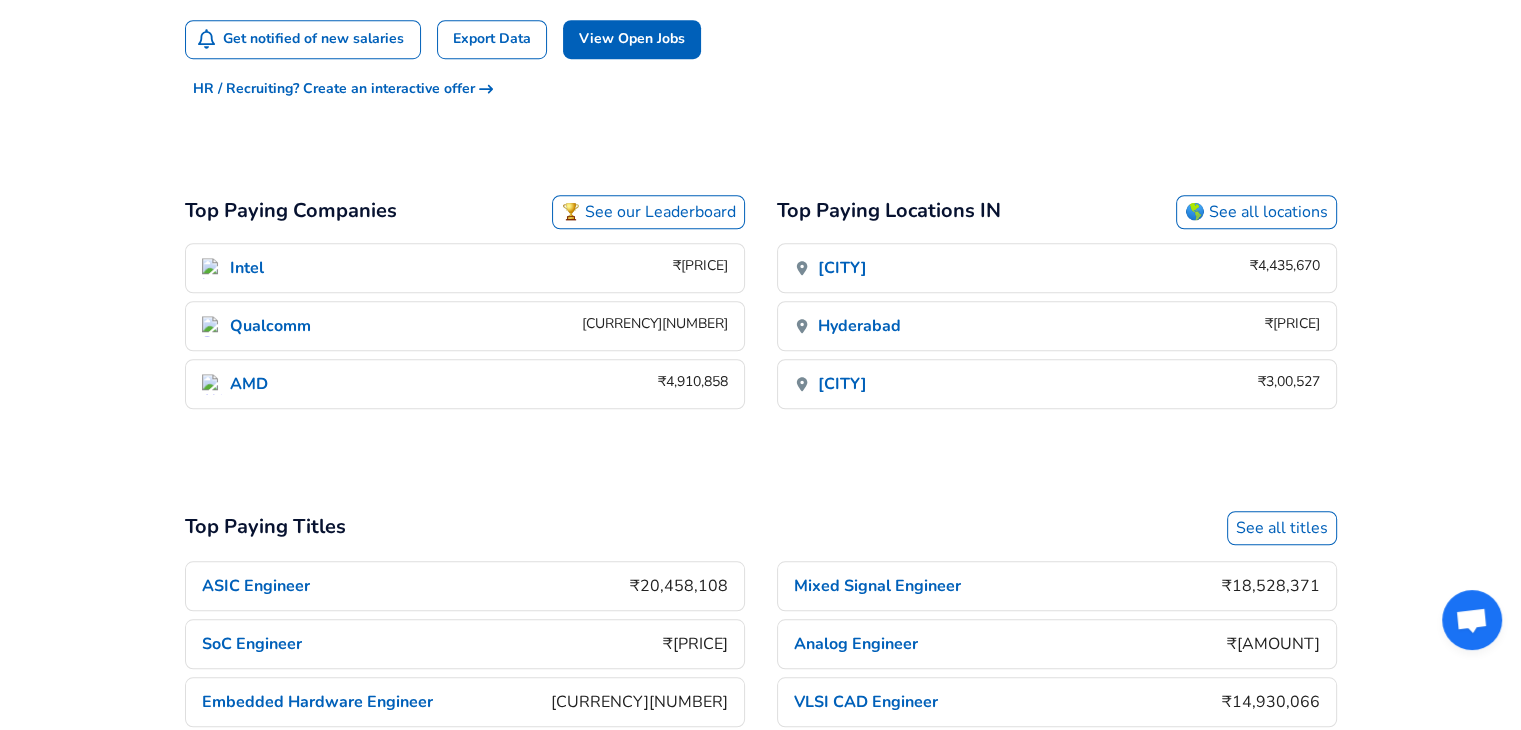 click on "🏆 See our Leaderboard" at bounding box center [648, 212] 